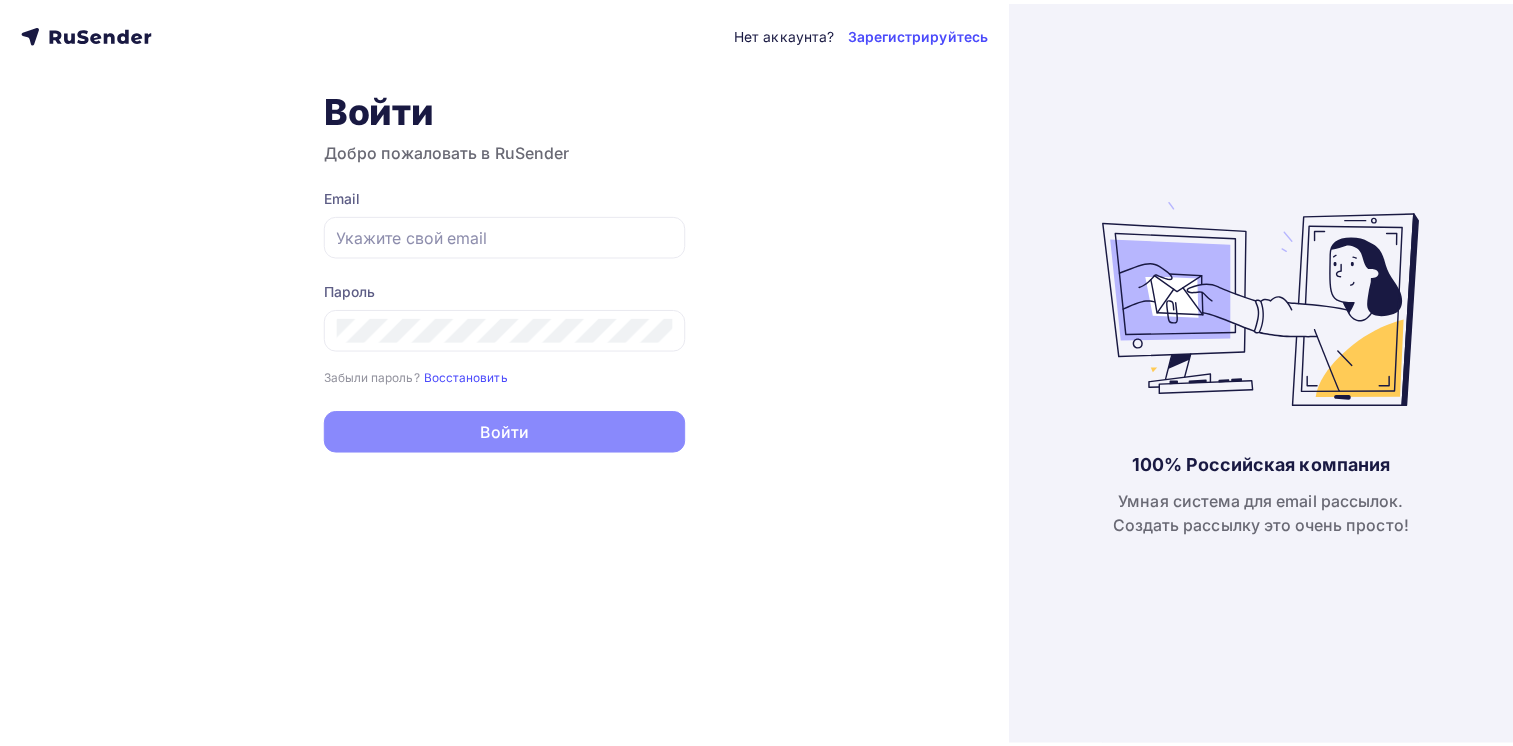 scroll, scrollTop: 0, scrollLeft: 0, axis: both 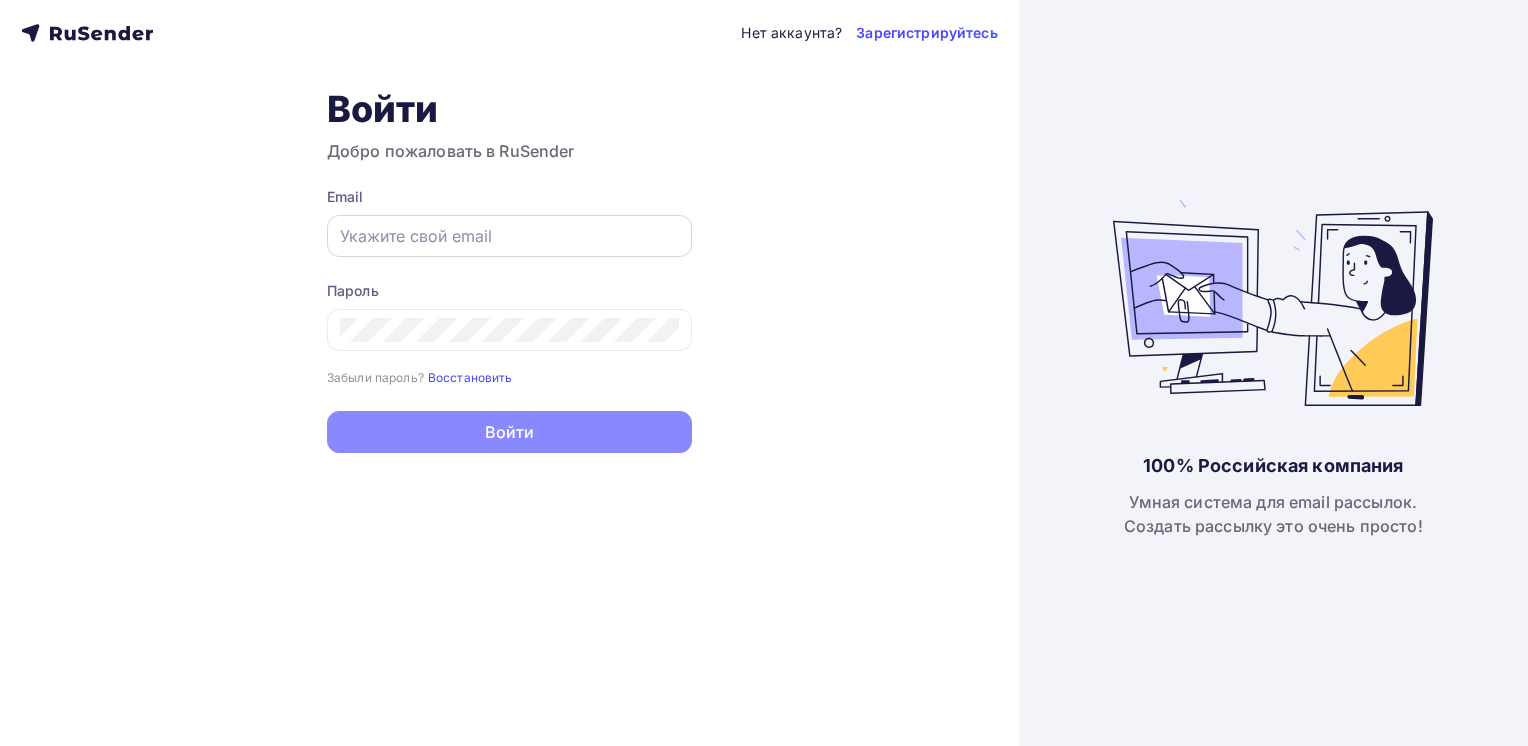 click at bounding box center (509, 236) 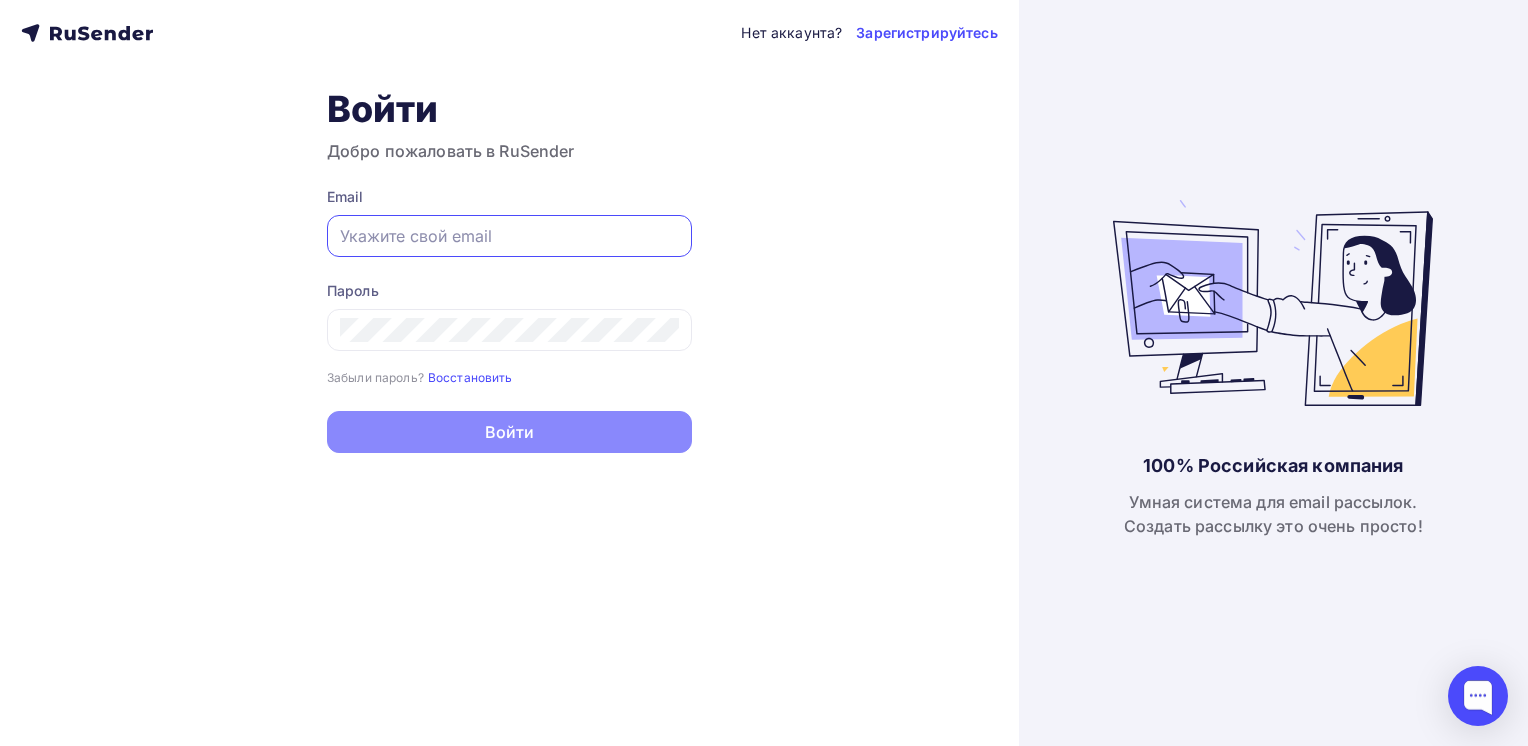 type on "[PERSON_NAME][EMAIL_ADDRESS][DOMAIN_NAME]" 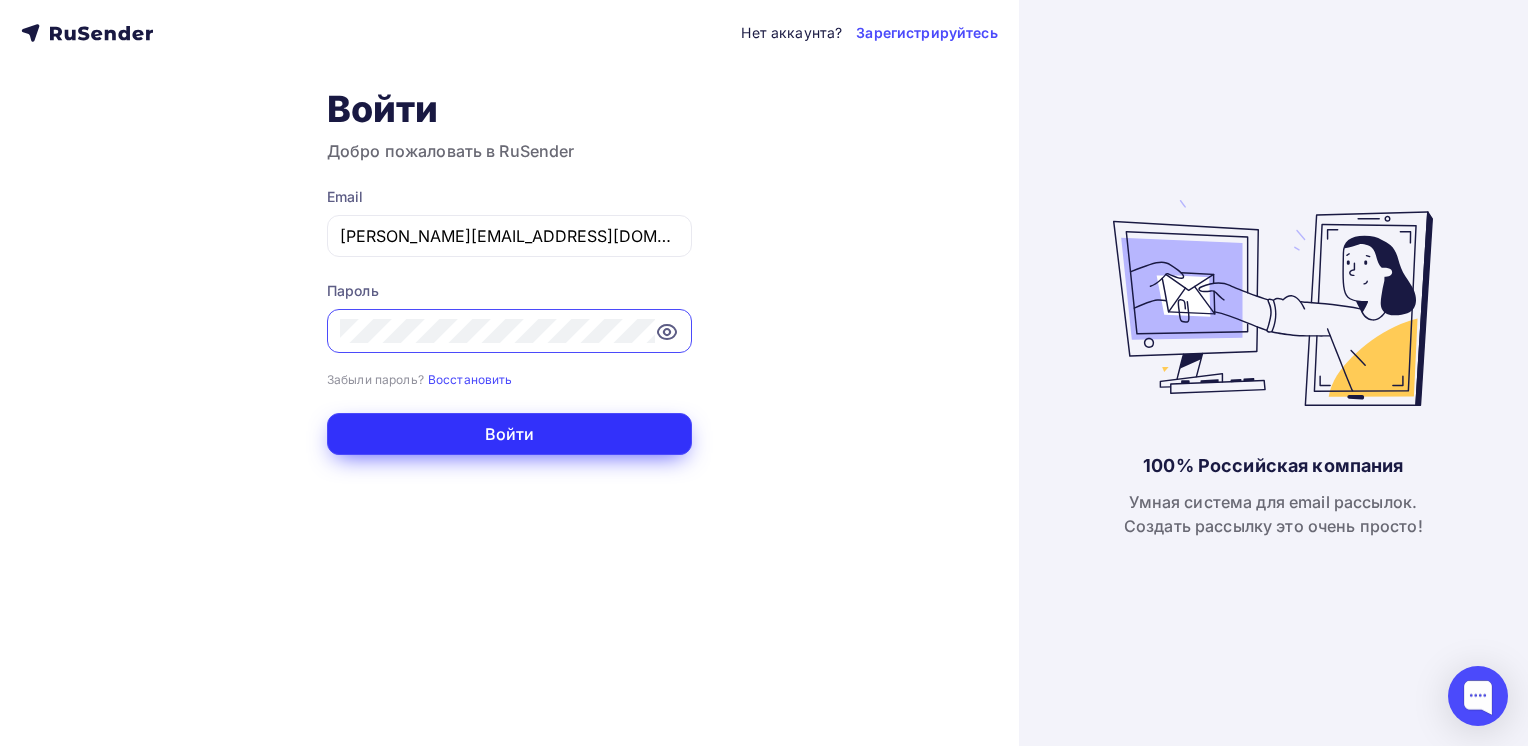 click on "Войти" at bounding box center (509, 434) 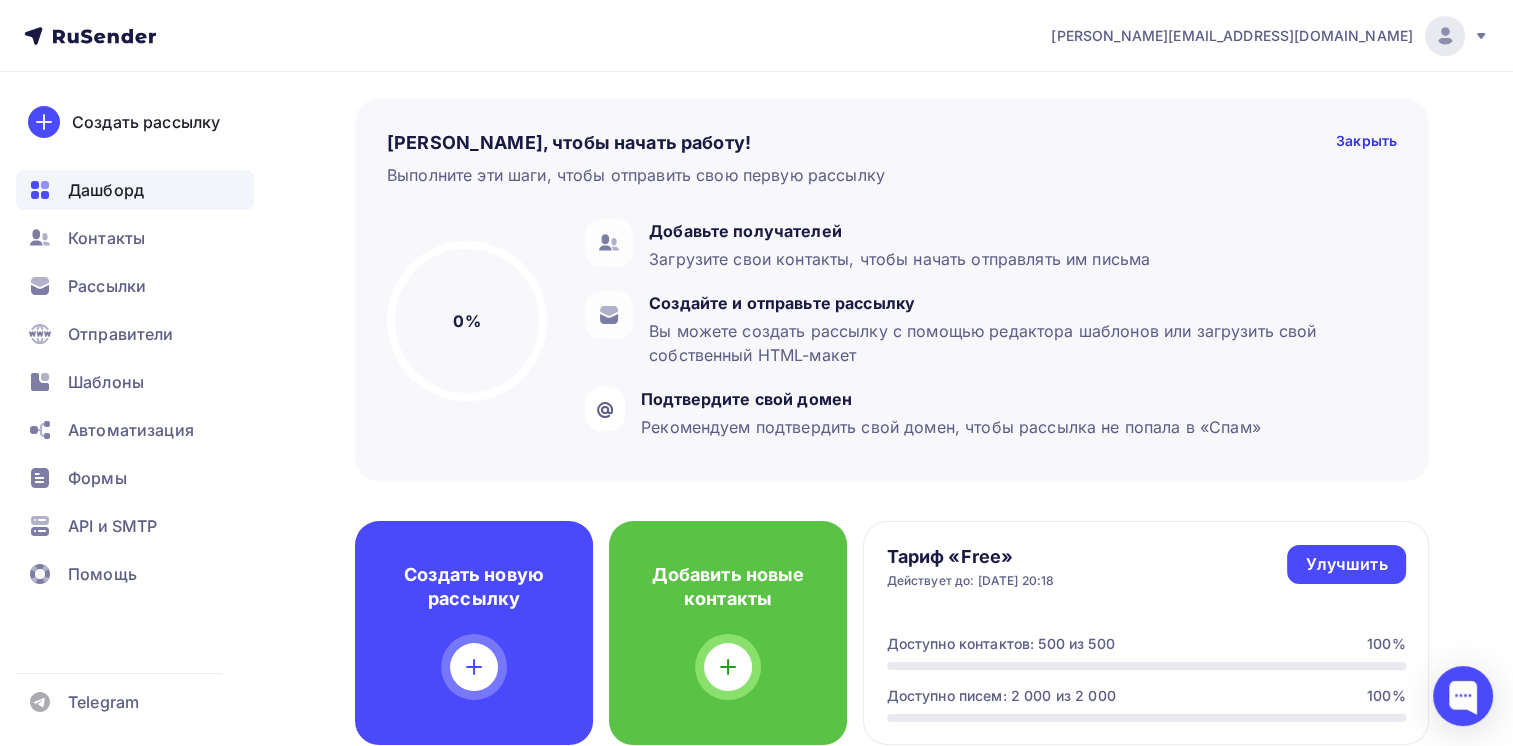 scroll, scrollTop: 200, scrollLeft: 0, axis: vertical 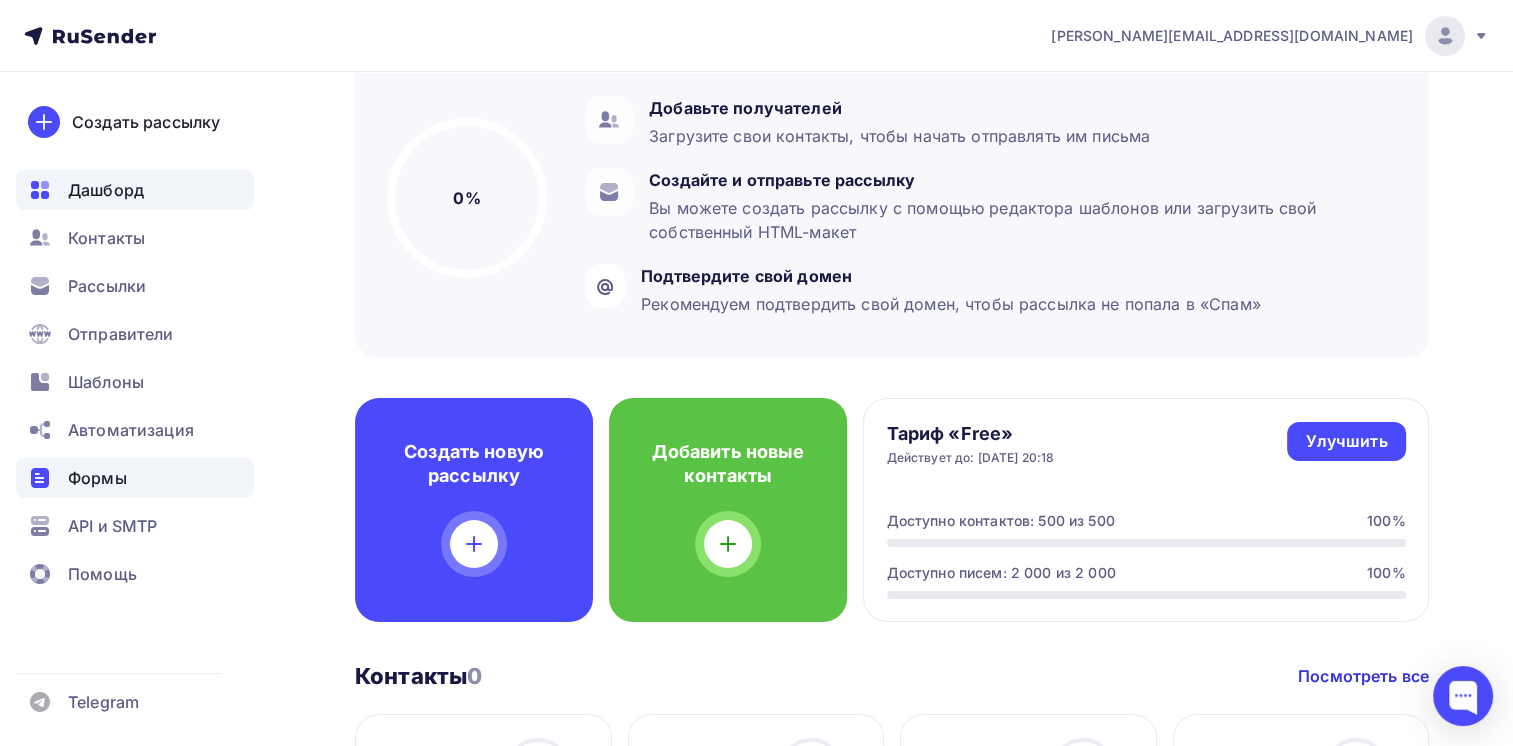 click on "Формы" at bounding box center [97, 478] 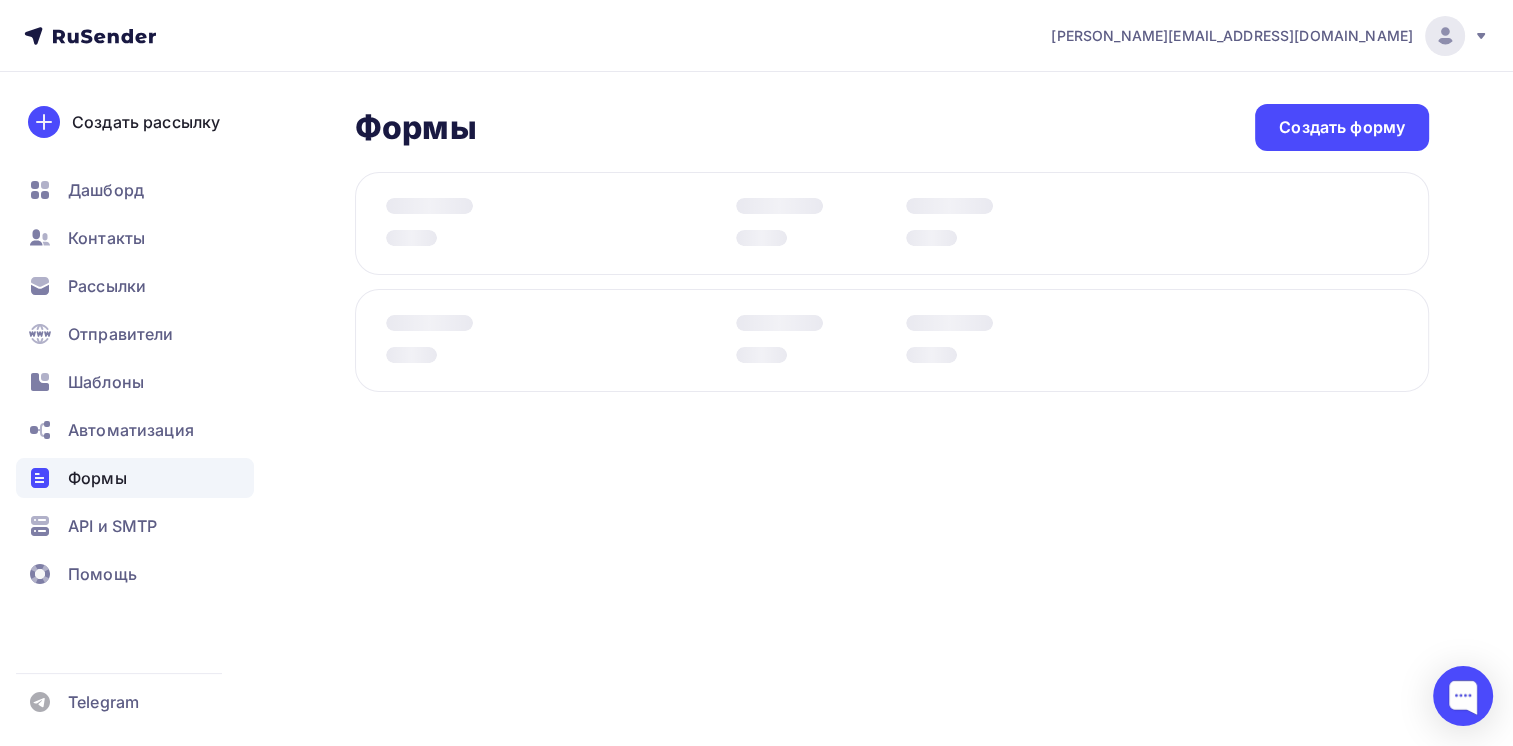 scroll, scrollTop: 0, scrollLeft: 0, axis: both 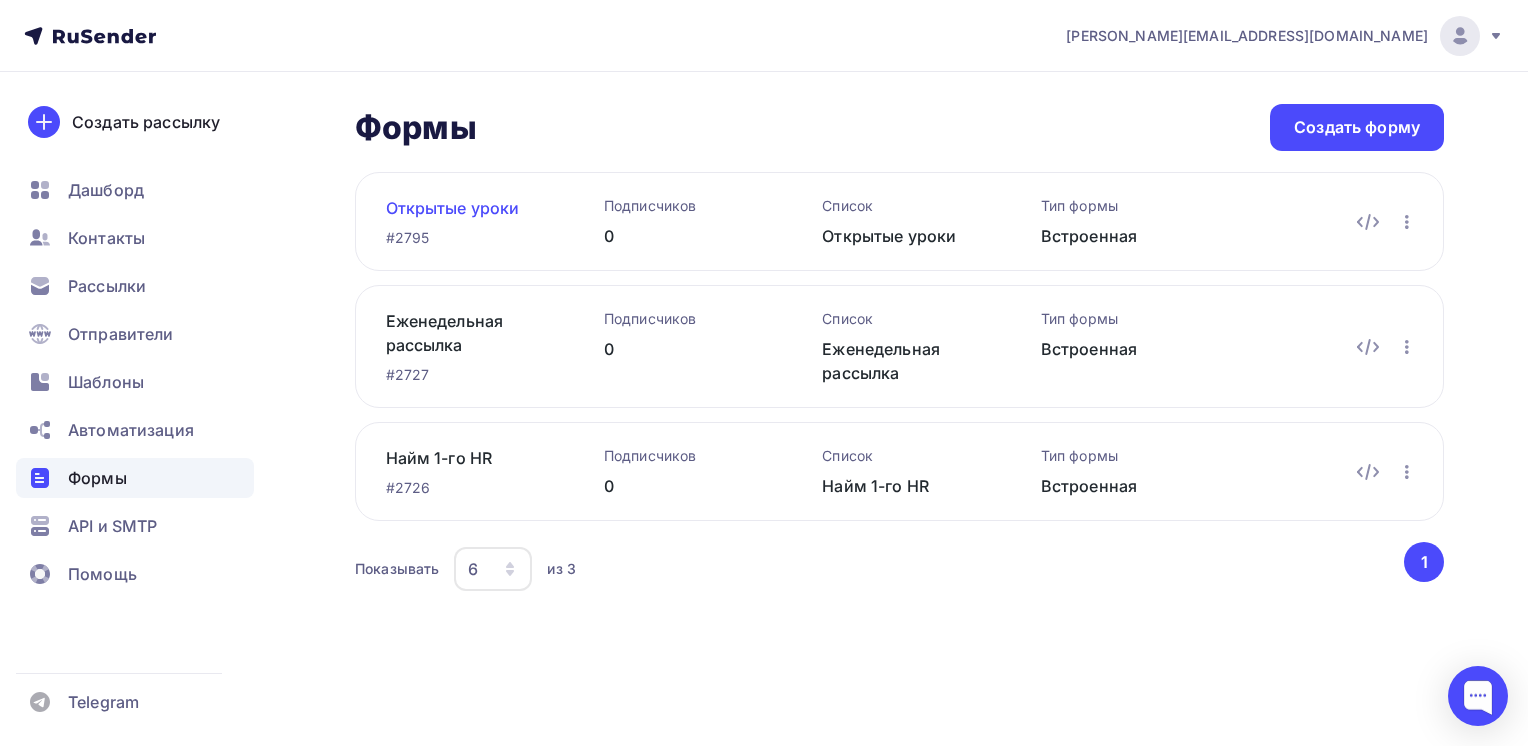 click on "Открытые уроки" at bounding box center (463, 208) 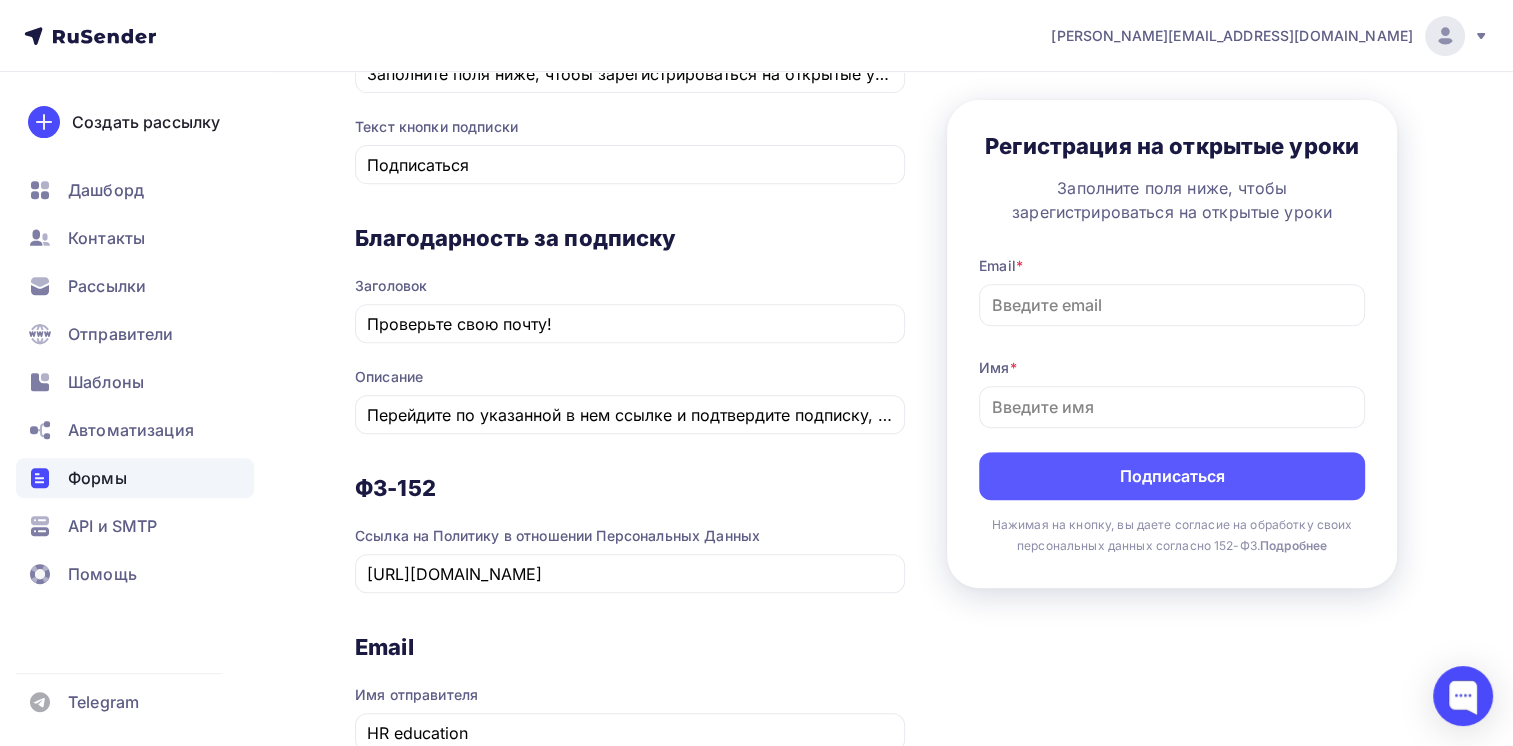 scroll, scrollTop: 800, scrollLeft: 0, axis: vertical 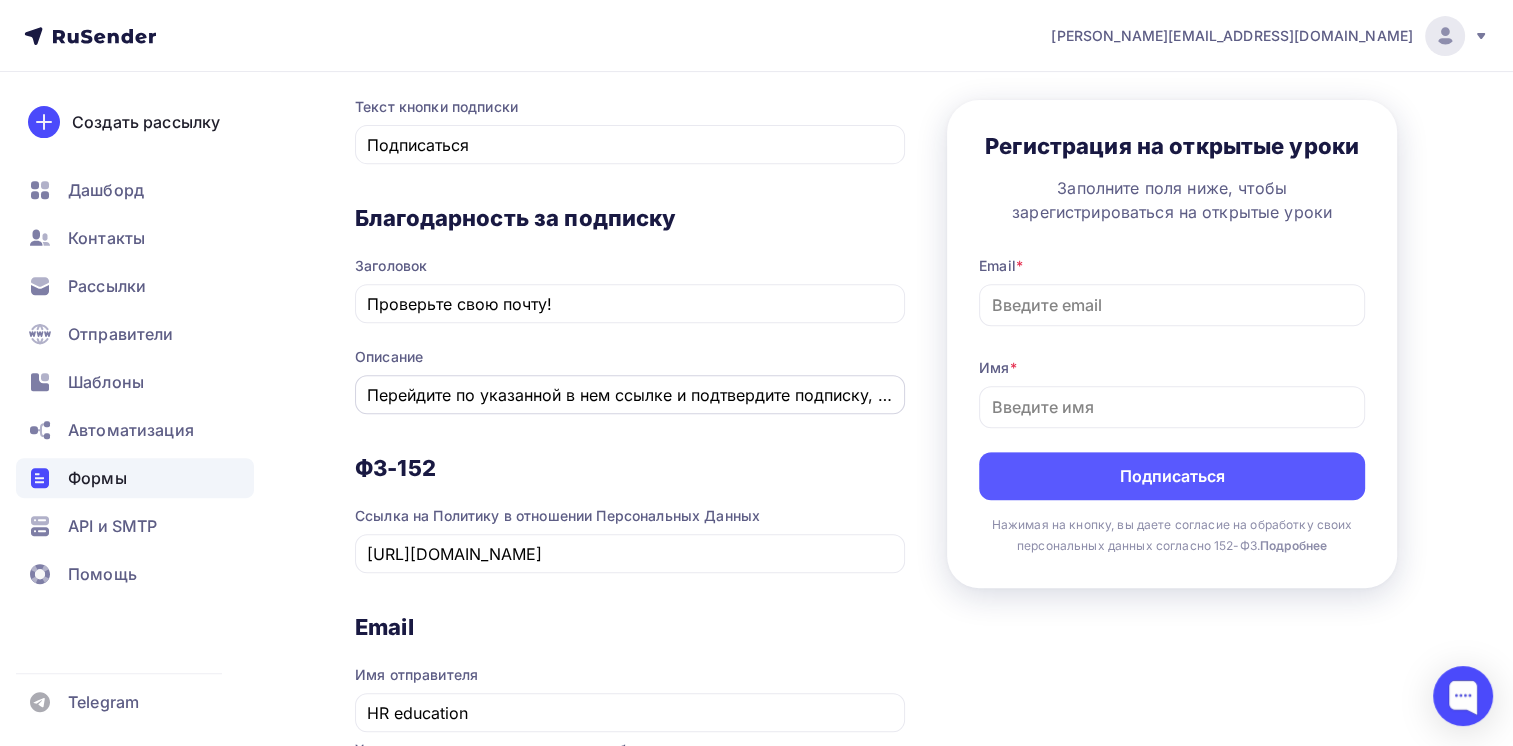 click on "Перейдите по указанной в нем ссылке и подтвердите подписку, чтобы получить от нас ссылку для участия в открытом уроке" at bounding box center (630, 395) 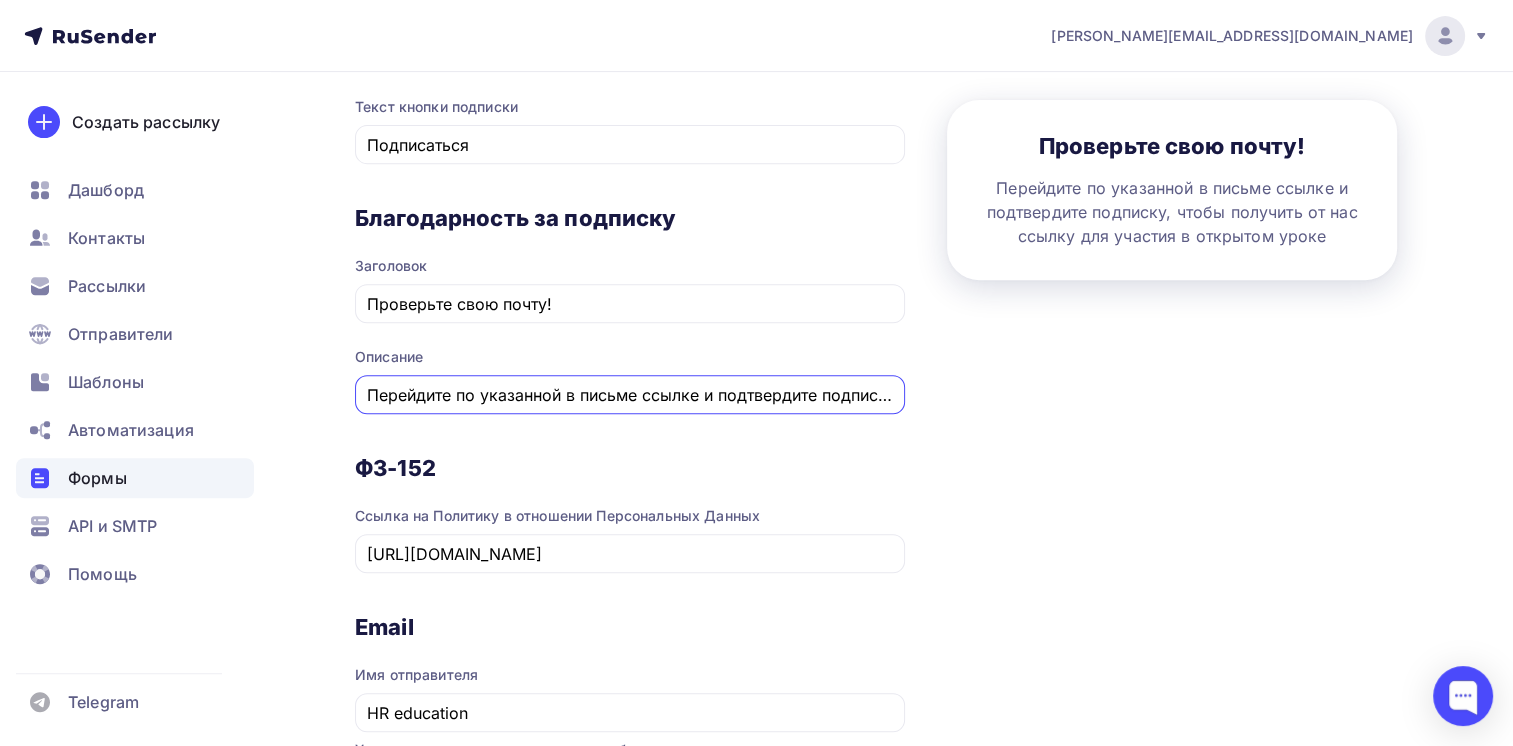click on "Перейдите по указанной в письме ссылке и подтвердите подписку, чтобы получить от нас ссылку для участия в открытом уроке" at bounding box center [630, 395] 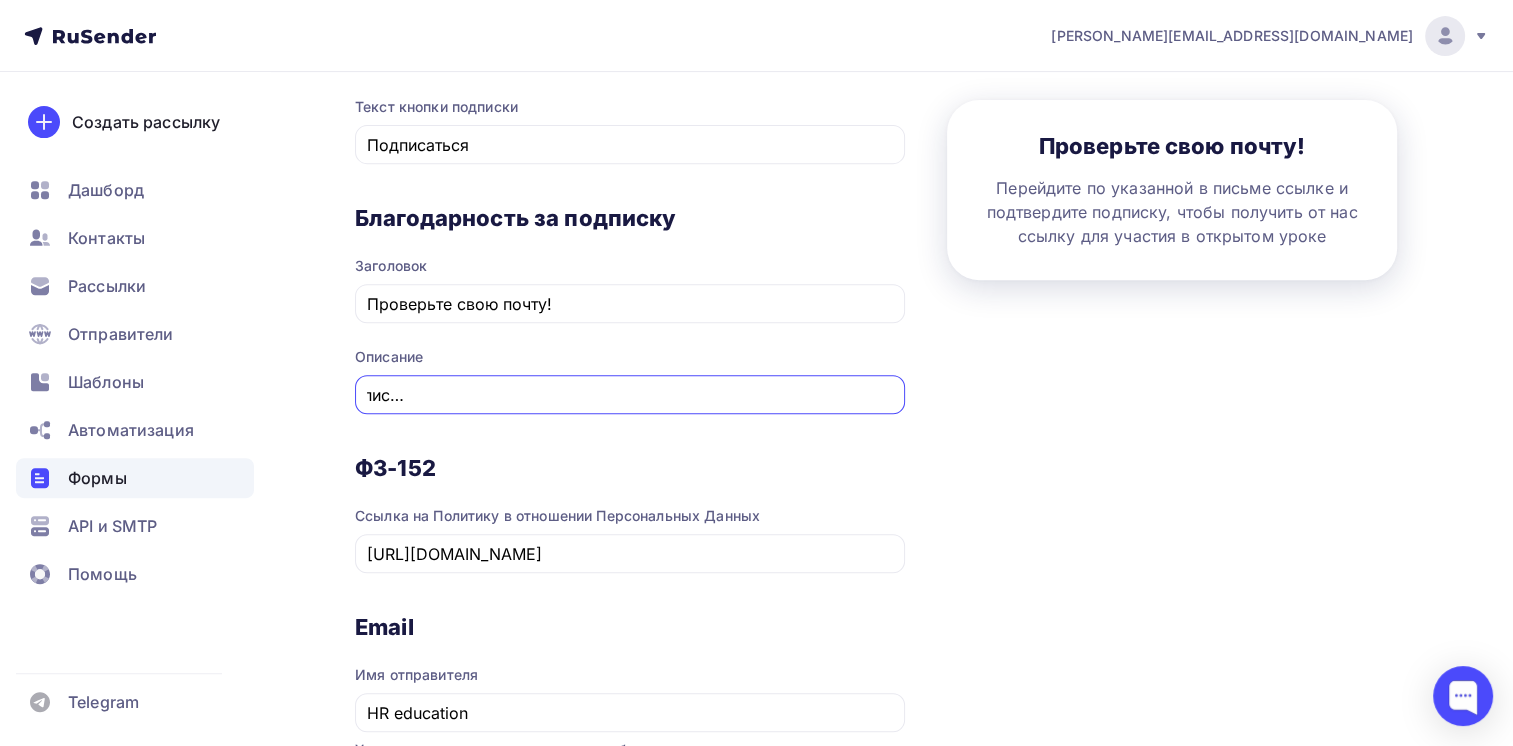 scroll, scrollTop: 0, scrollLeft: 496, axis: horizontal 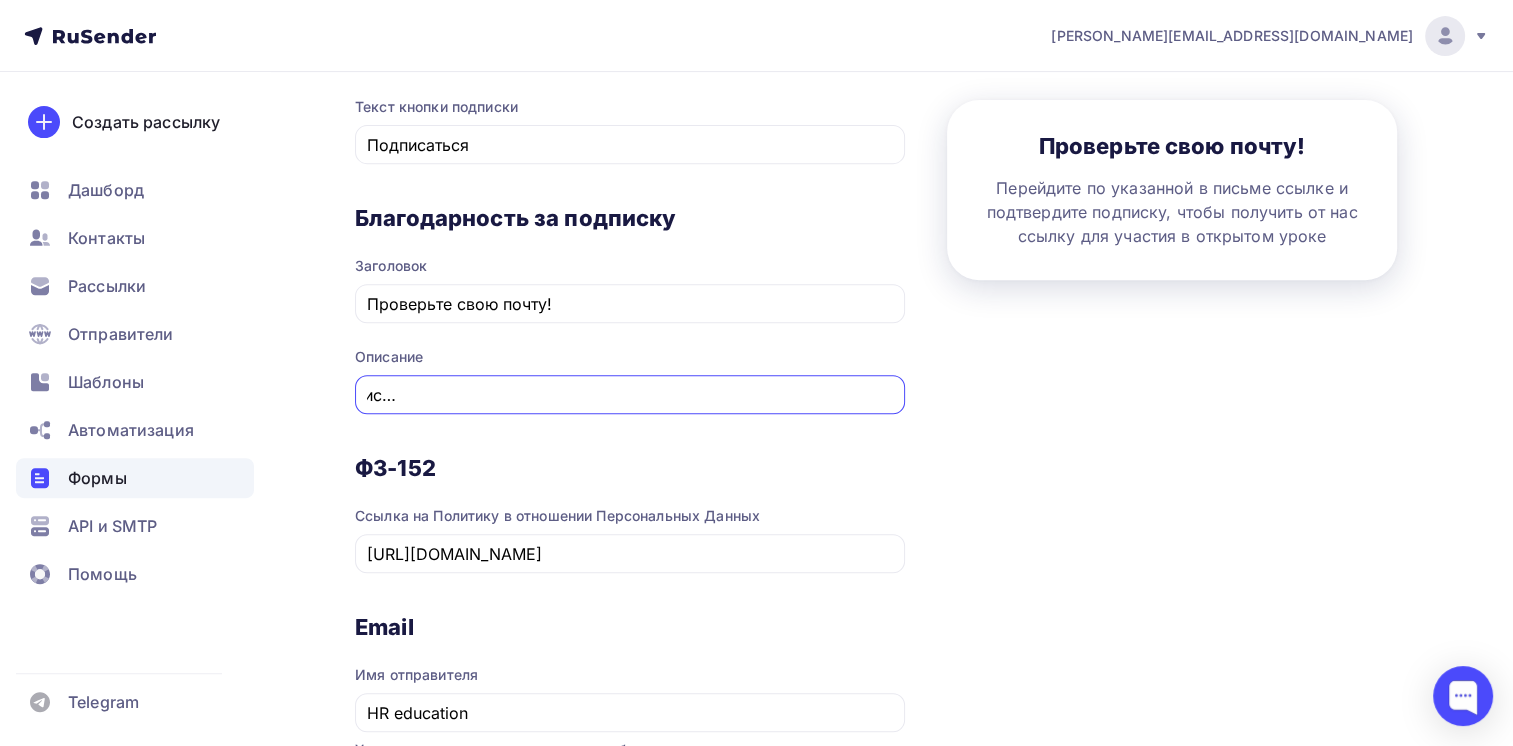 type on "Перейдите по указанной в письме ссылке и подтвердите подписку, чтобы получить от нас ссылку для участия в открытом уроке" 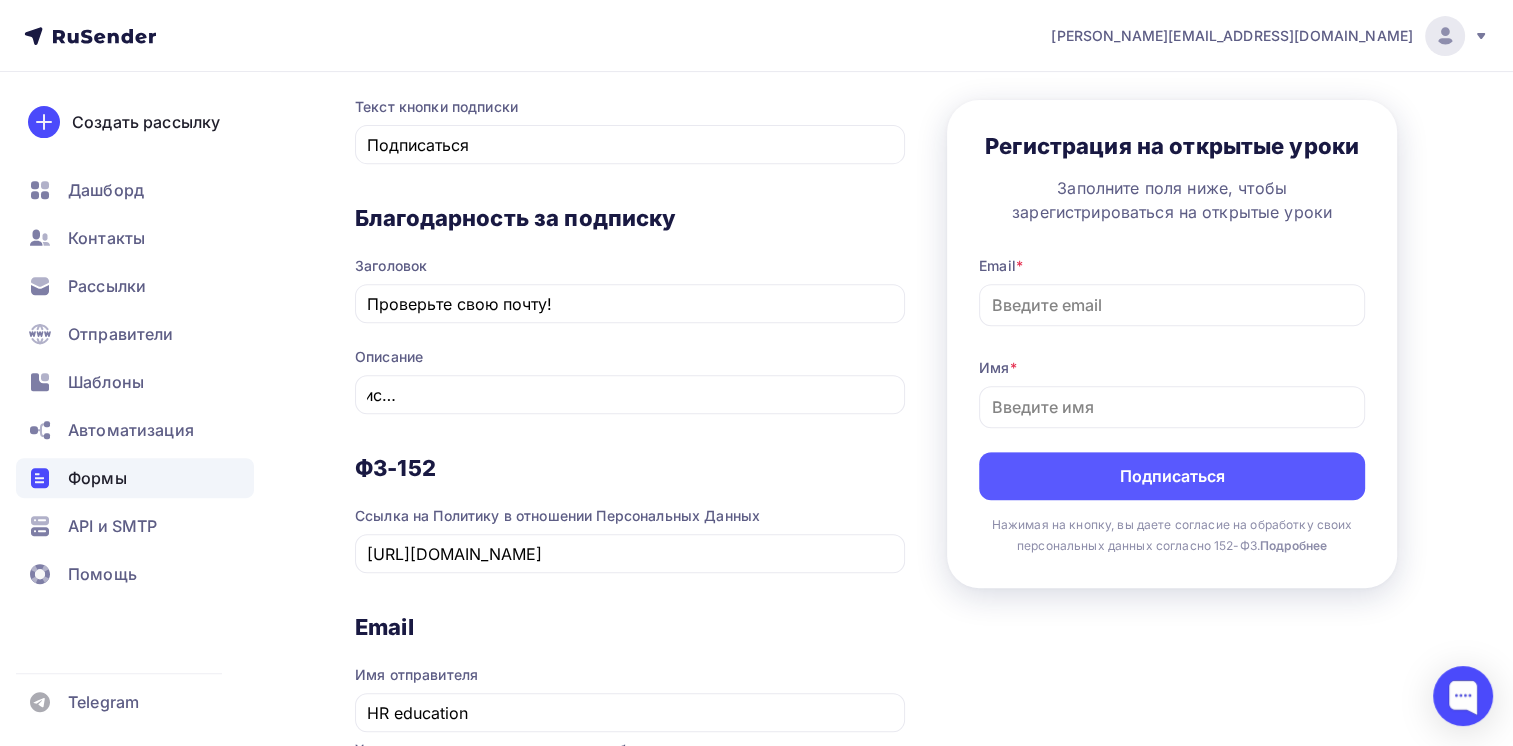 scroll, scrollTop: 0, scrollLeft: 0, axis: both 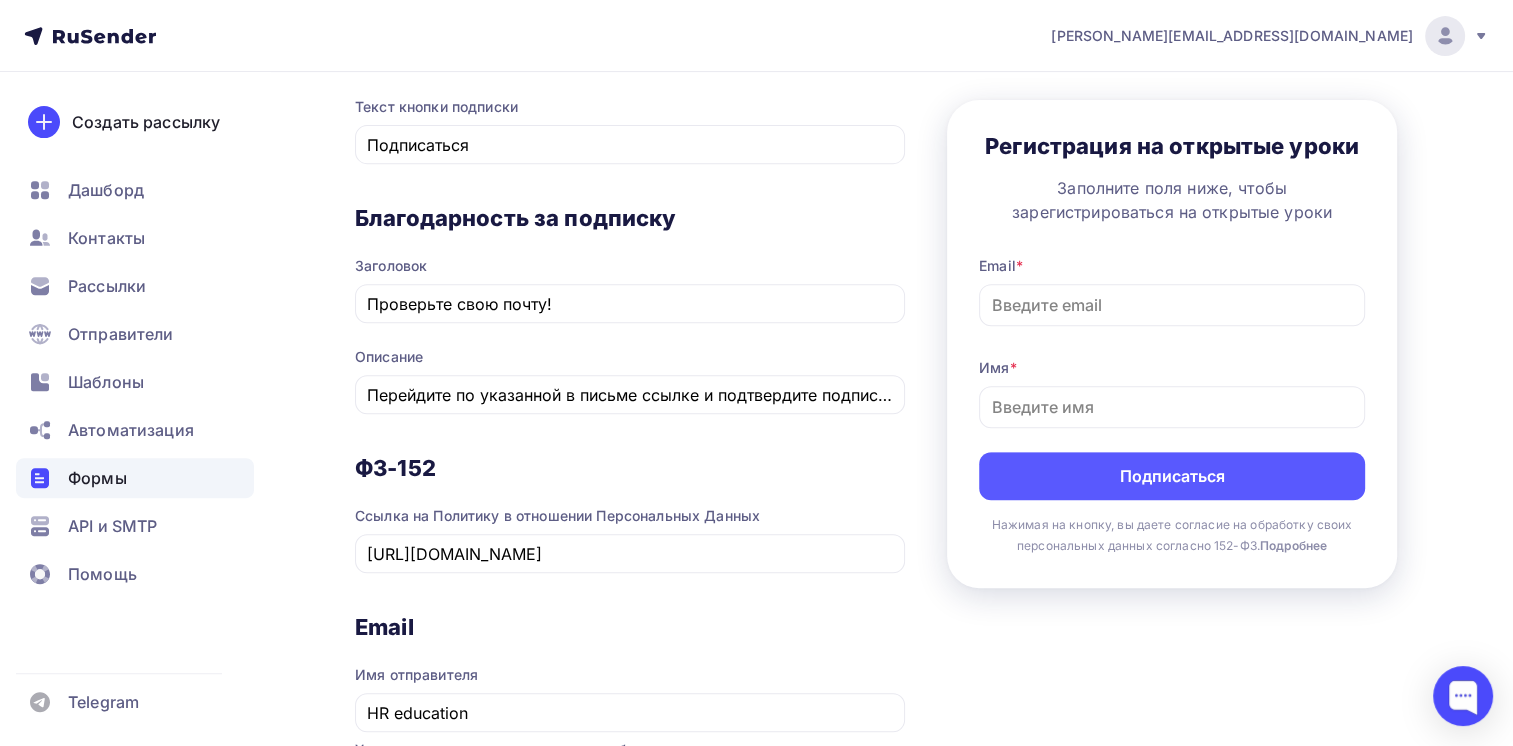 click on "Назад         Открытые уроки   Открытые уроки
Список: Открытые уроки
Переименовать
Удалить
Сохранить
1
[GEOGRAPHIC_DATA]
2
Поля формы
3
Дизайн
Тип формы   Выберите способ установки формы     Встроенная   Всплывающая     Содержимое формы
Заголовок    Регистрация на открытые уроки
Текст    Заполните поля ниже, чтобы зарегистрироваться на открытые уроки
Текст кнопки подписки    Подписаться           Благодарность за подписку
Заголовок
Описание" at bounding box center [756, 165] 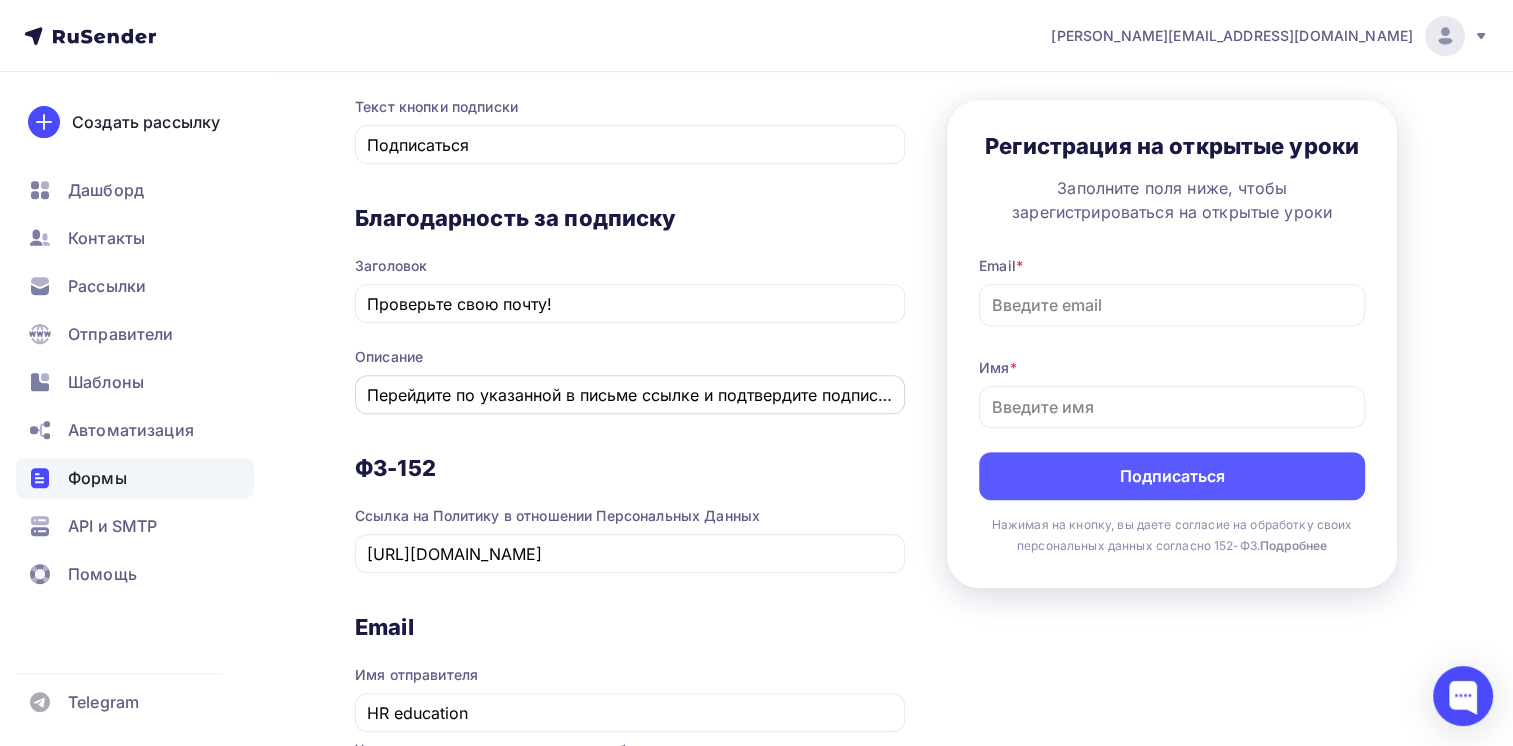 click on "Перейдите по указанной в письме ссылке и подтвердите подписку, чтобы получить от нас ссылку для участия в открытом уроке" at bounding box center [630, 395] 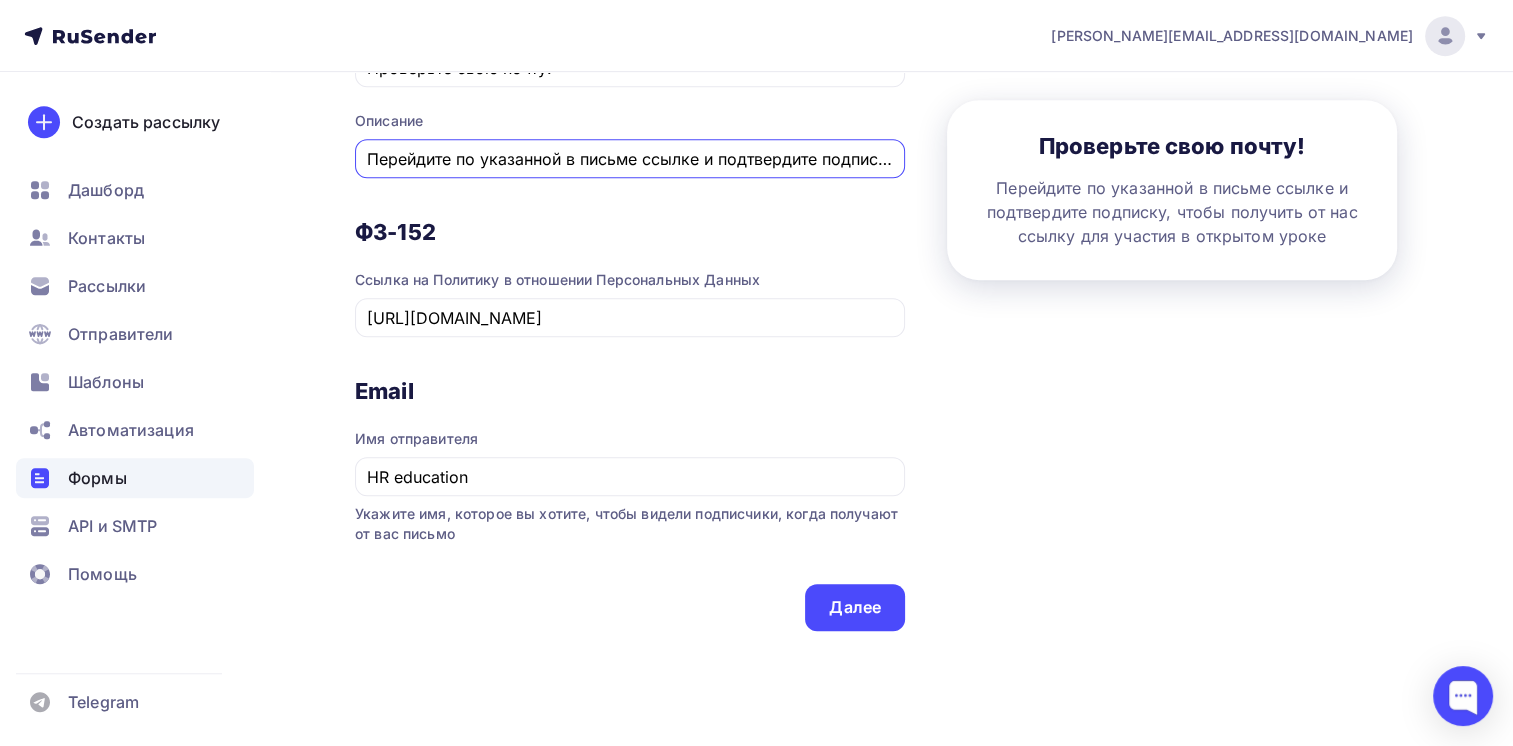 scroll, scrollTop: 1109, scrollLeft: 0, axis: vertical 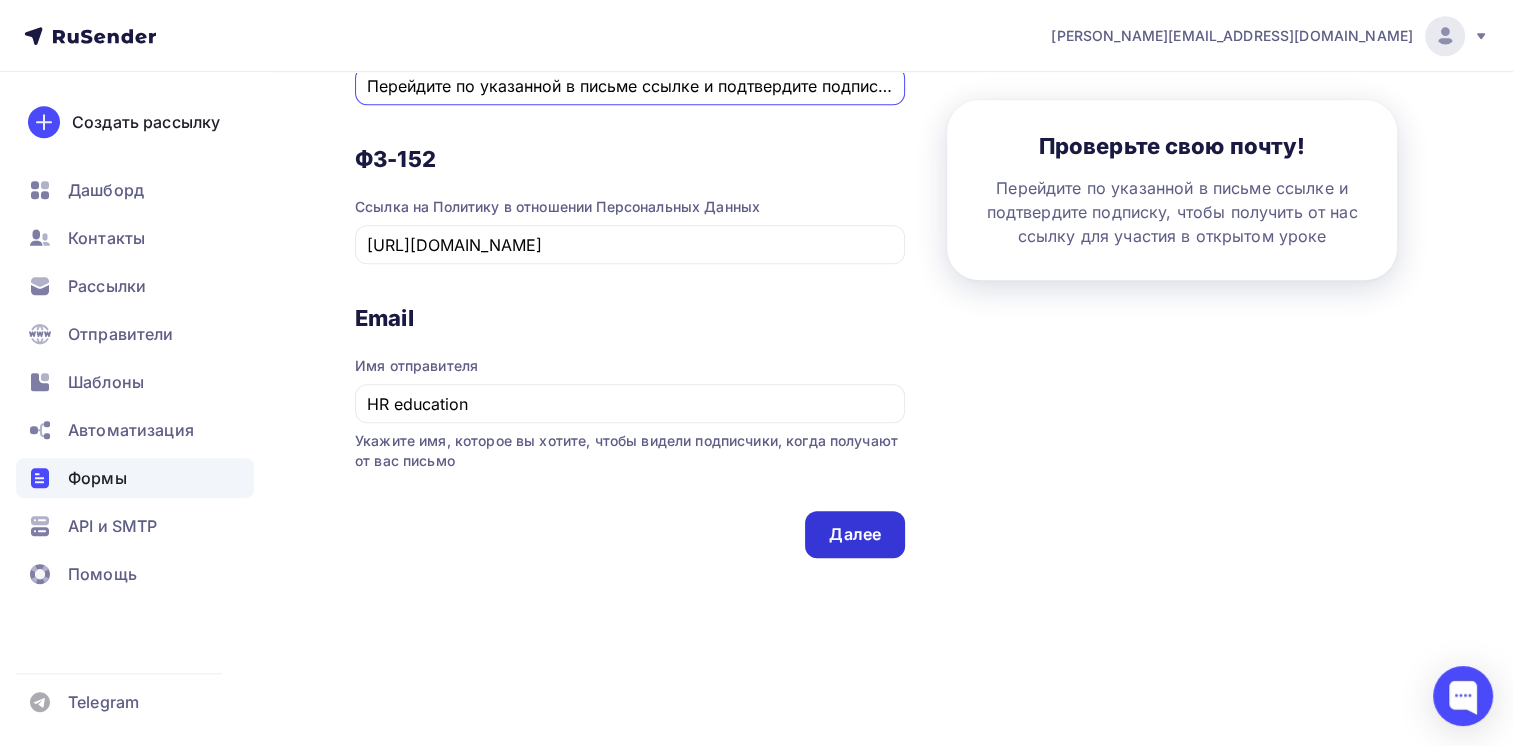 click on "Далее" at bounding box center [855, 534] 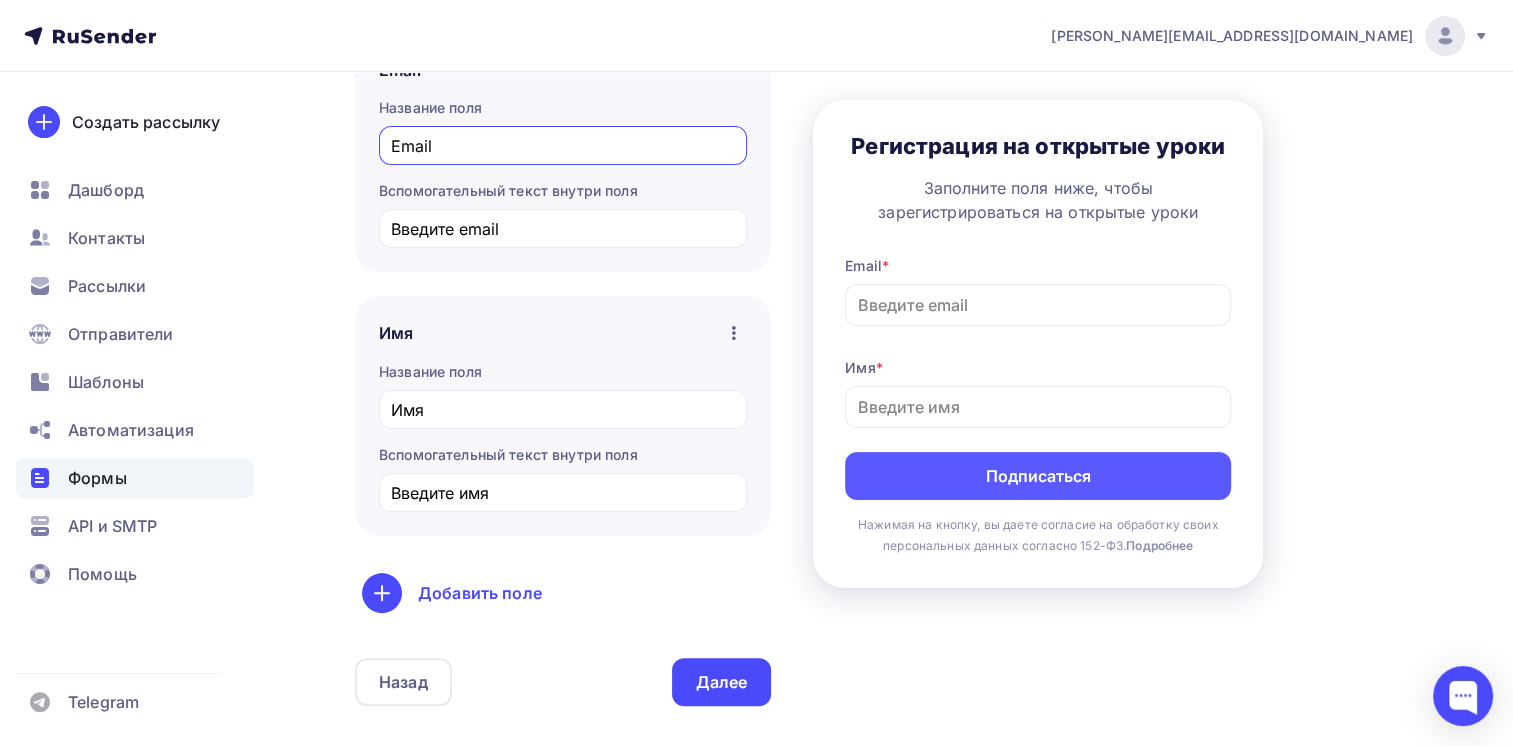 scroll, scrollTop: 400, scrollLeft: 0, axis: vertical 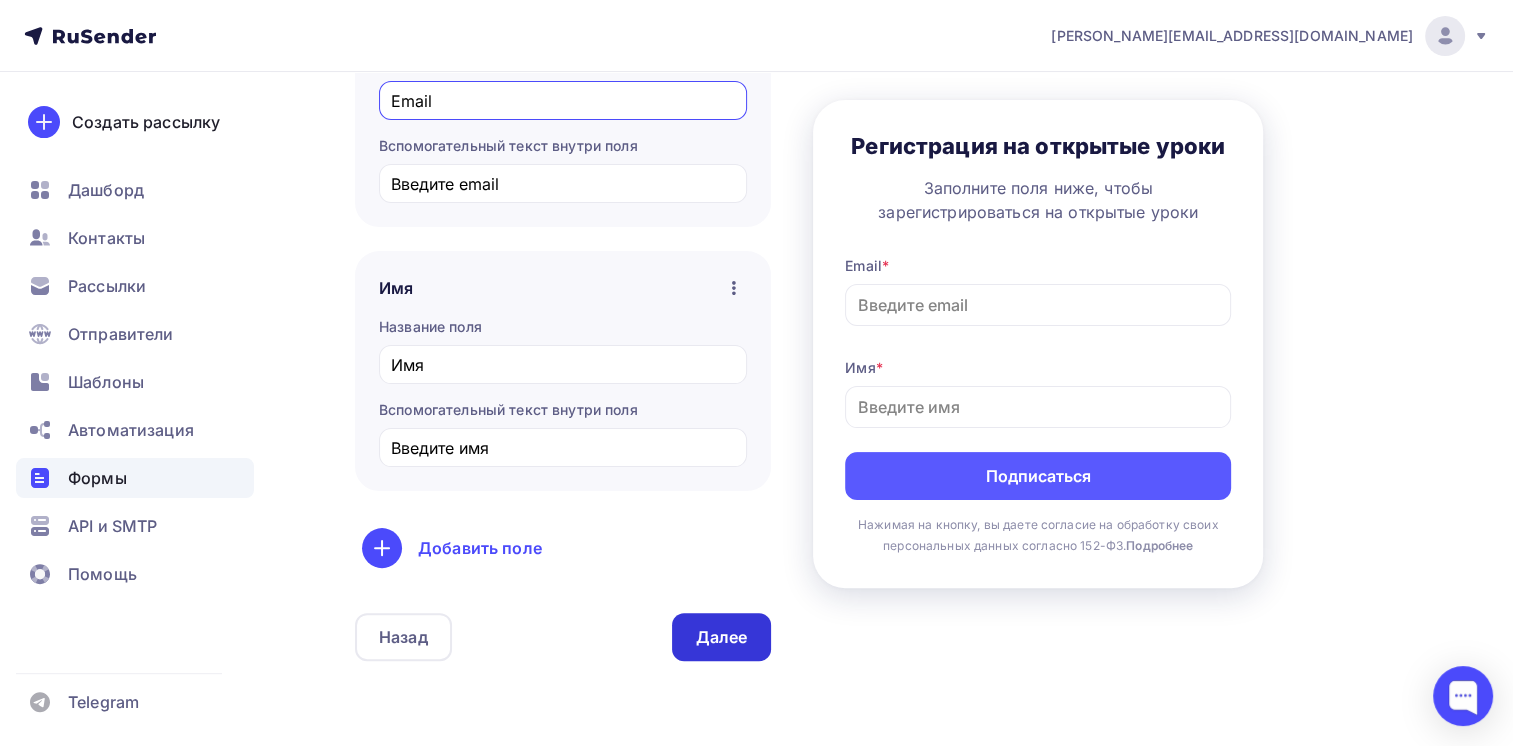 click on "Далее" at bounding box center [722, 637] 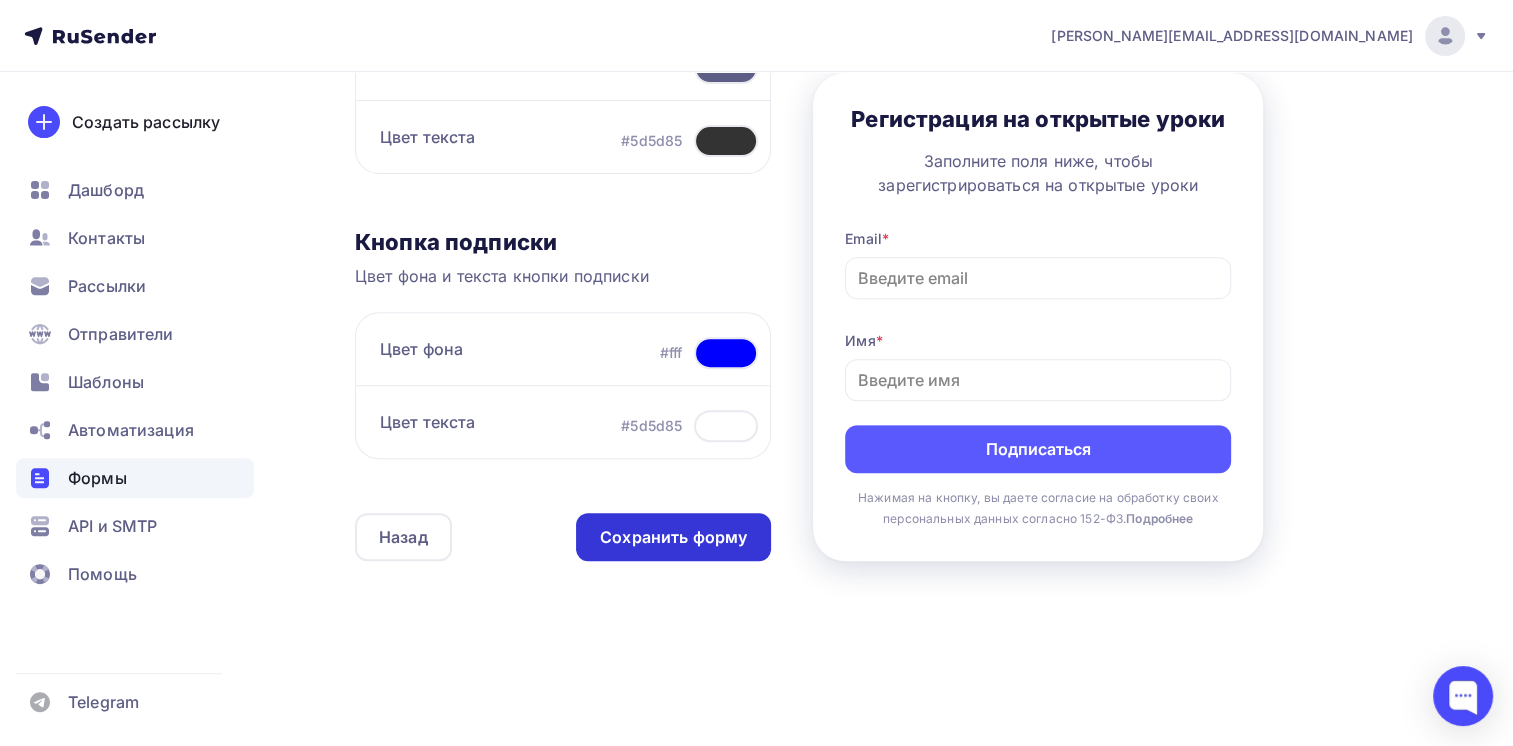scroll, scrollTop: 724, scrollLeft: 0, axis: vertical 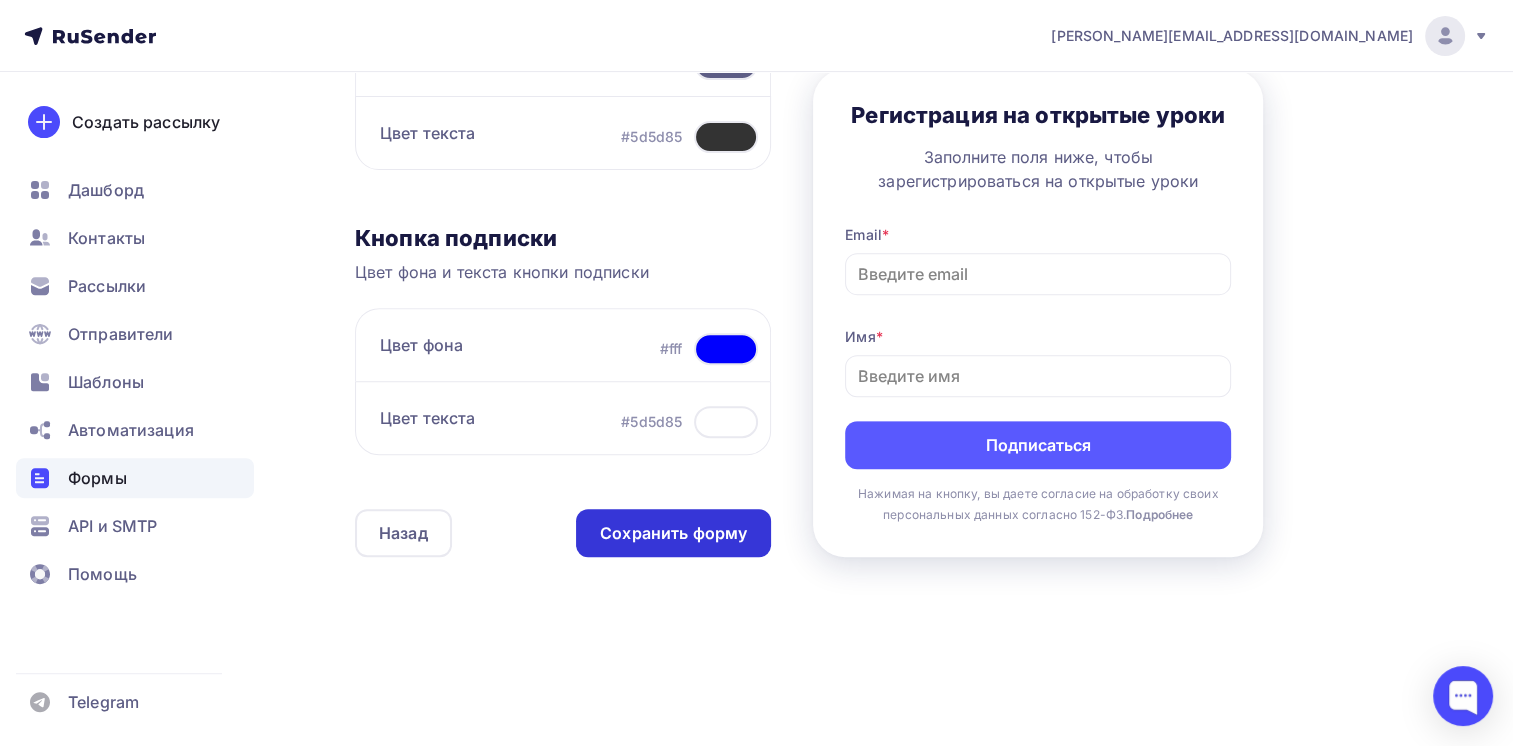 click on "Сохранить форму" at bounding box center (673, 533) 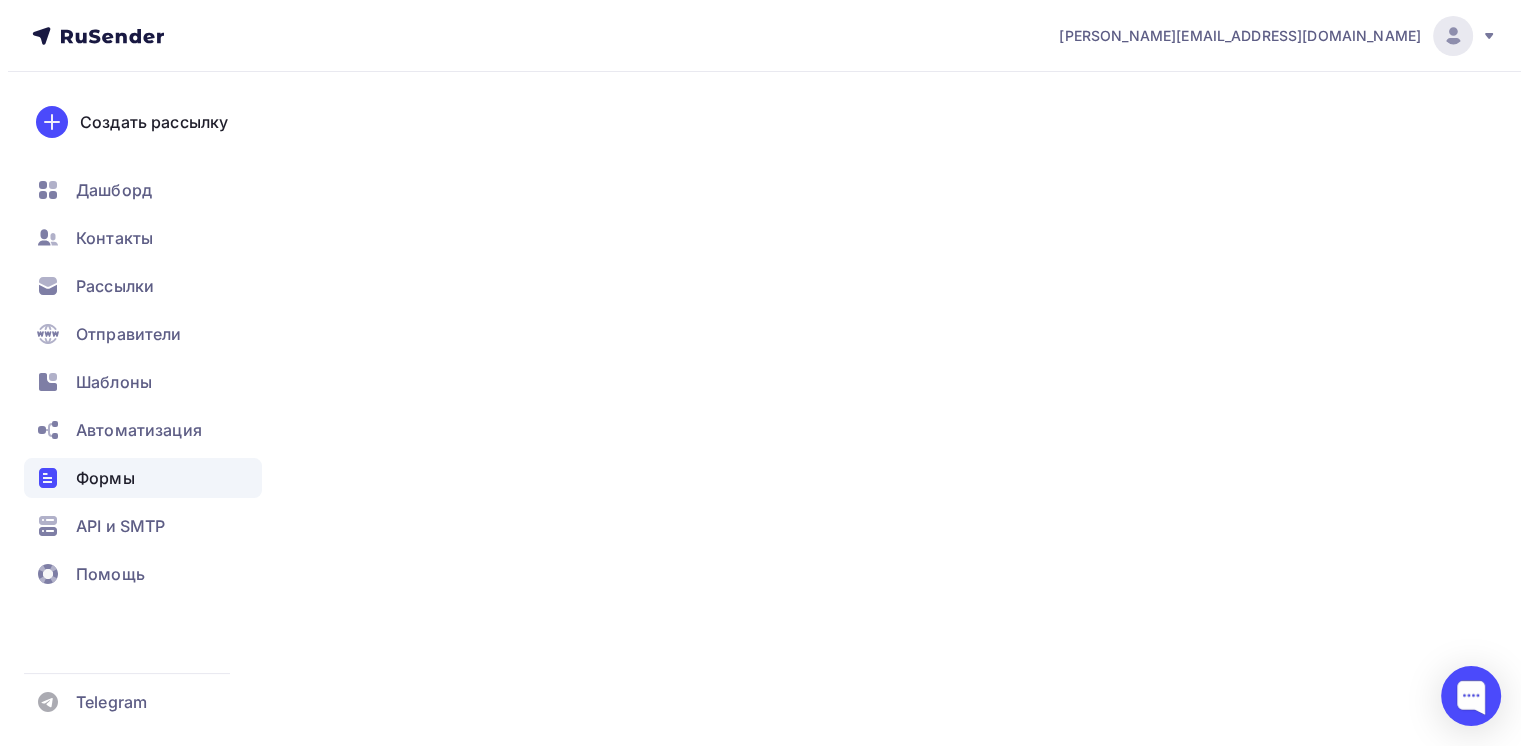 scroll, scrollTop: 0, scrollLeft: 0, axis: both 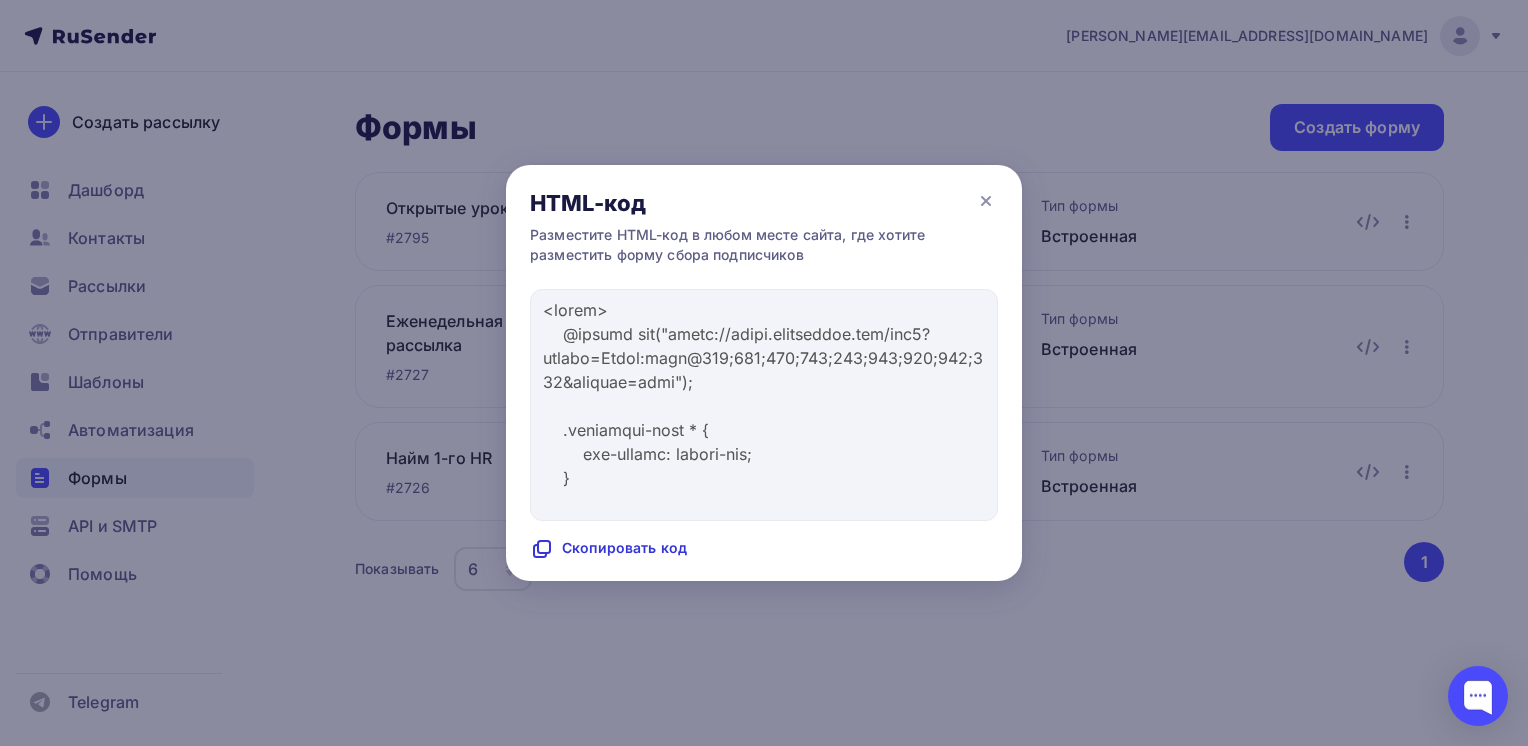 click on "Скопировать код" at bounding box center (608, 549) 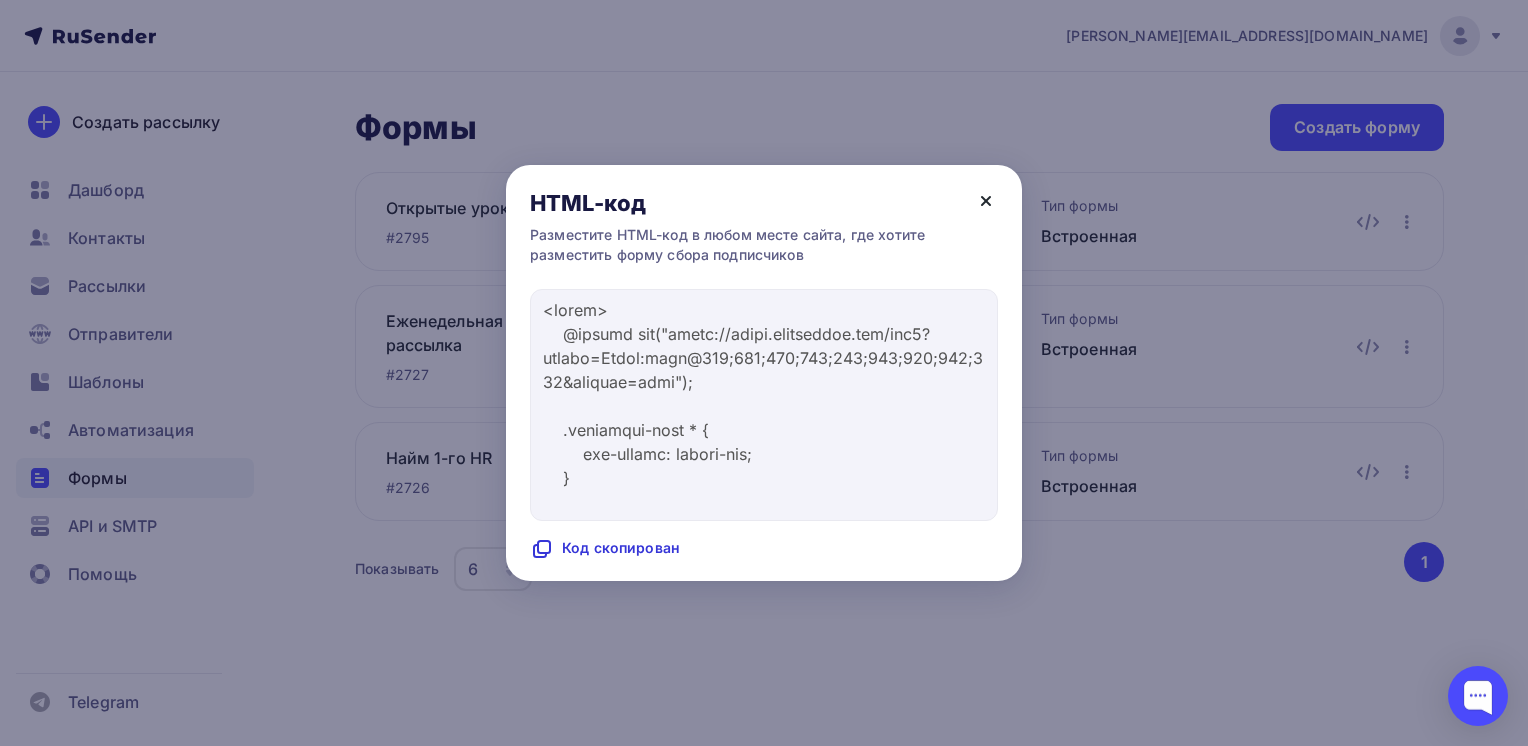 click 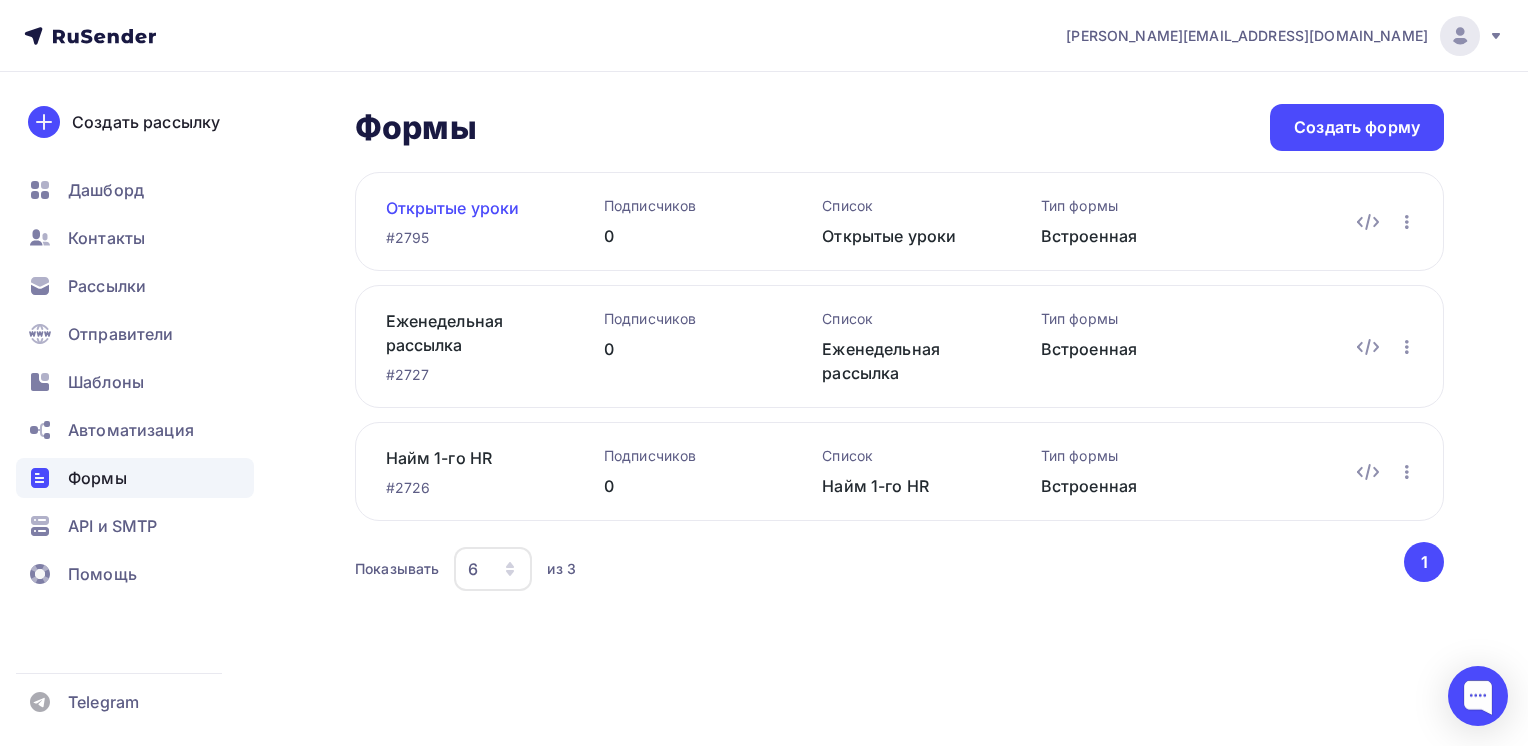 click on "Открытые уроки" at bounding box center [463, 208] 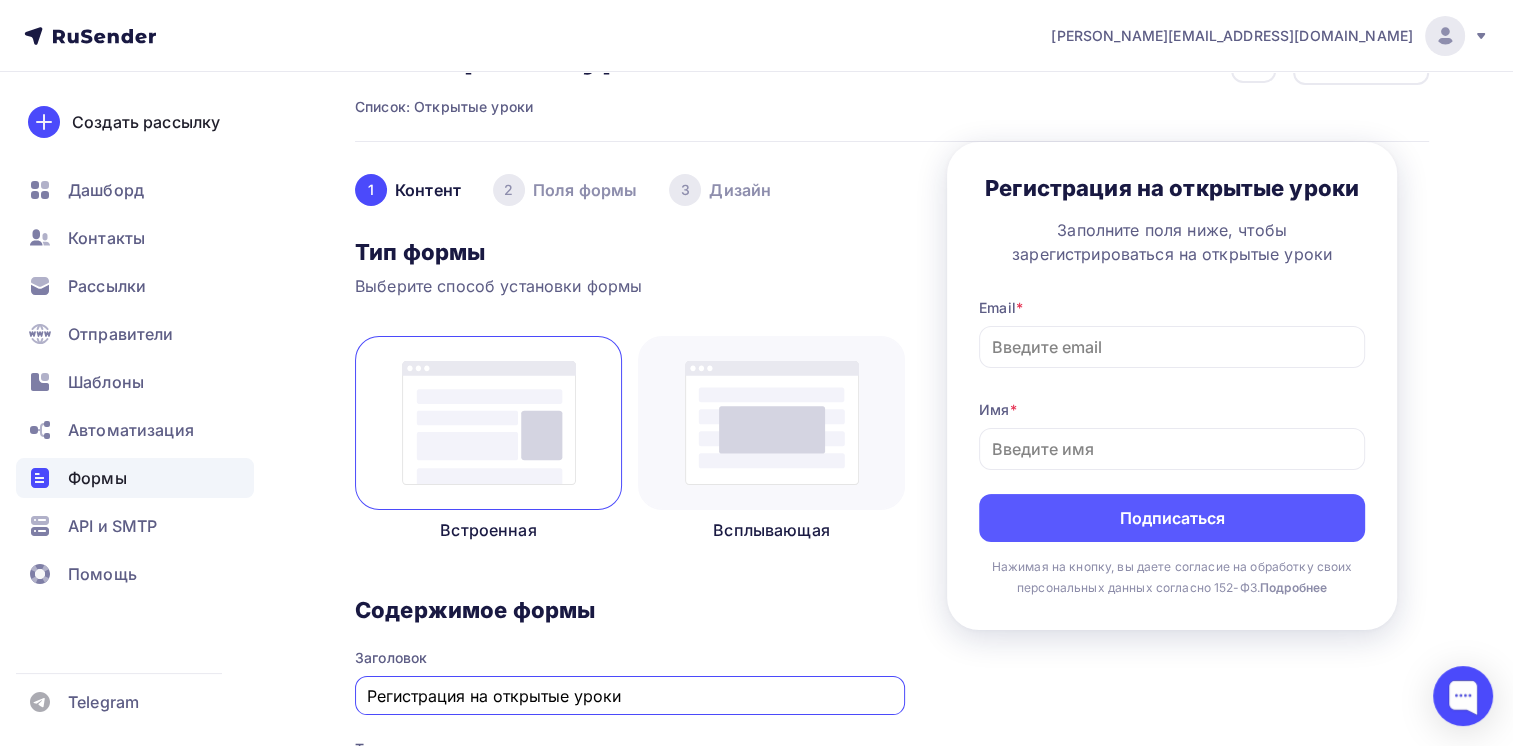 scroll, scrollTop: 0, scrollLeft: 0, axis: both 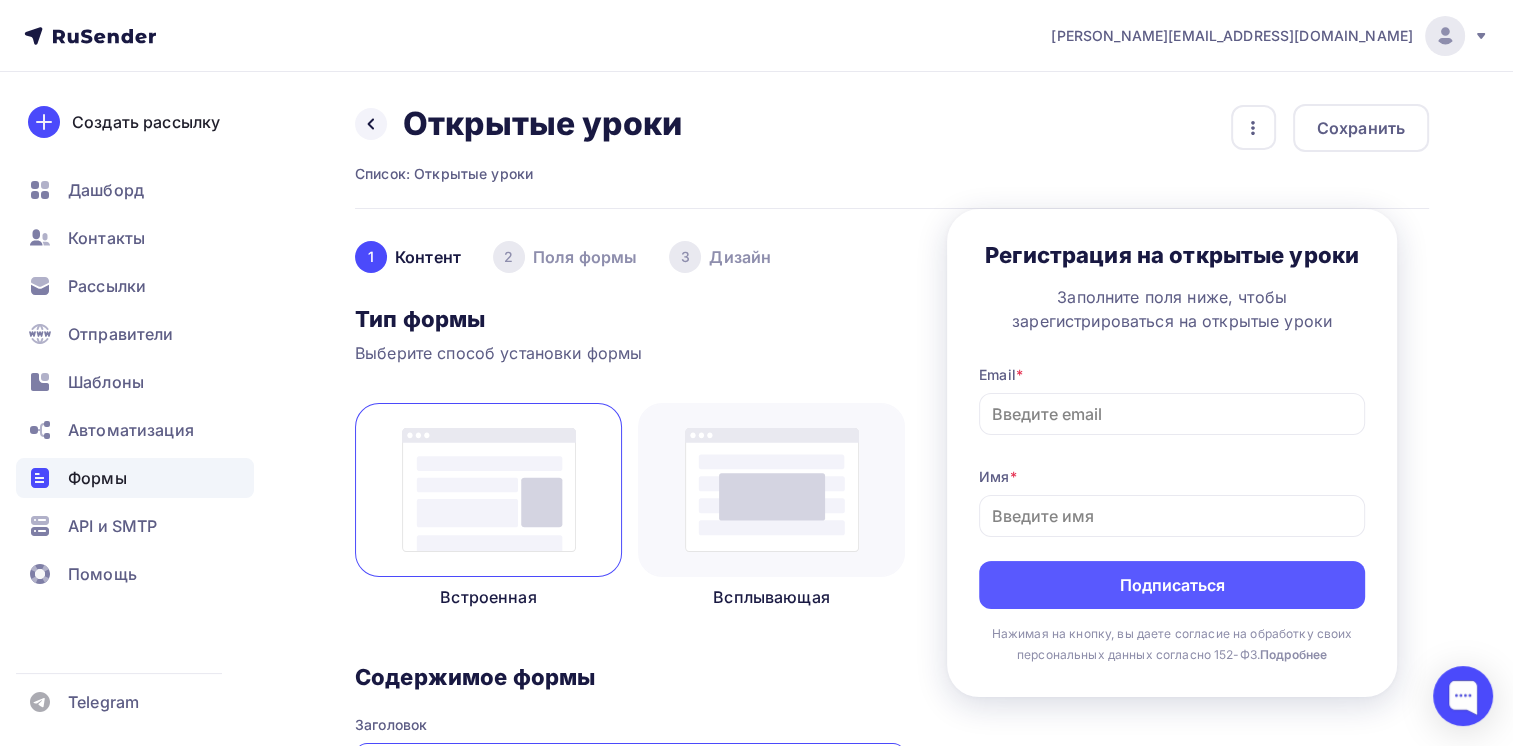 click on "2
Поля формы" at bounding box center [565, 257] 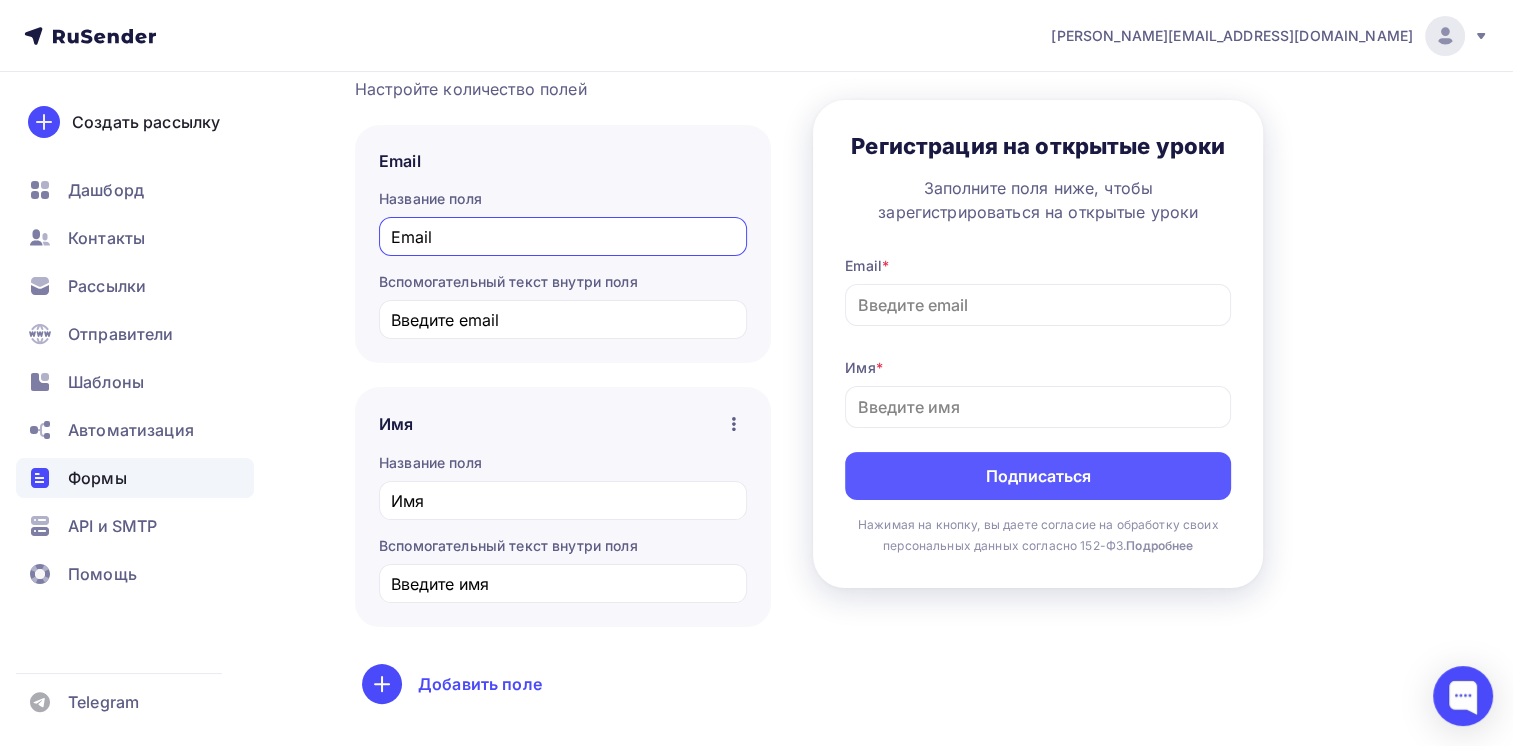 scroll, scrollTop: 100, scrollLeft: 0, axis: vertical 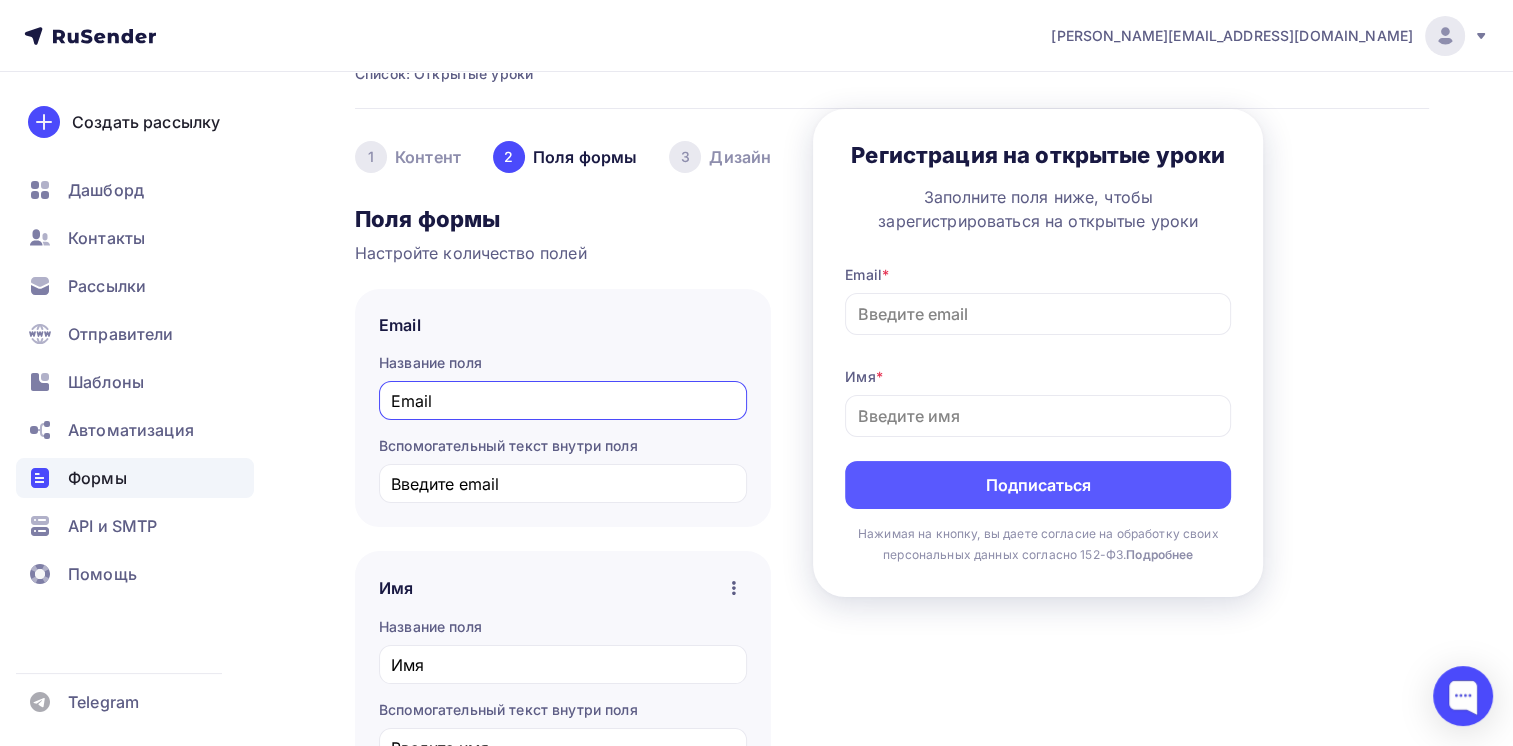click on "1
[GEOGRAPHIC_DATA]" at bounding box center (408, 157) 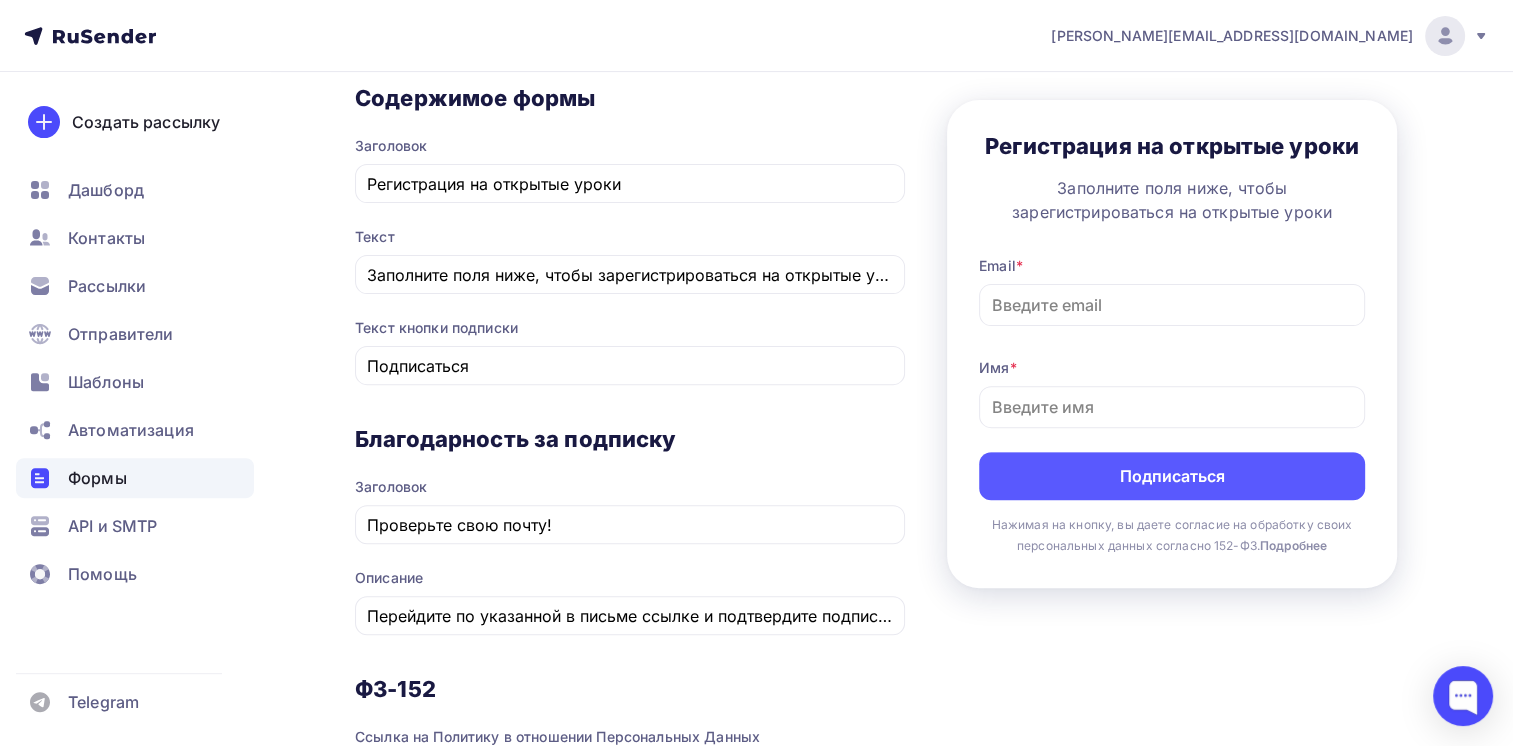scroll, scrollTop: 700, scrollLeft: 0, axis: vertical 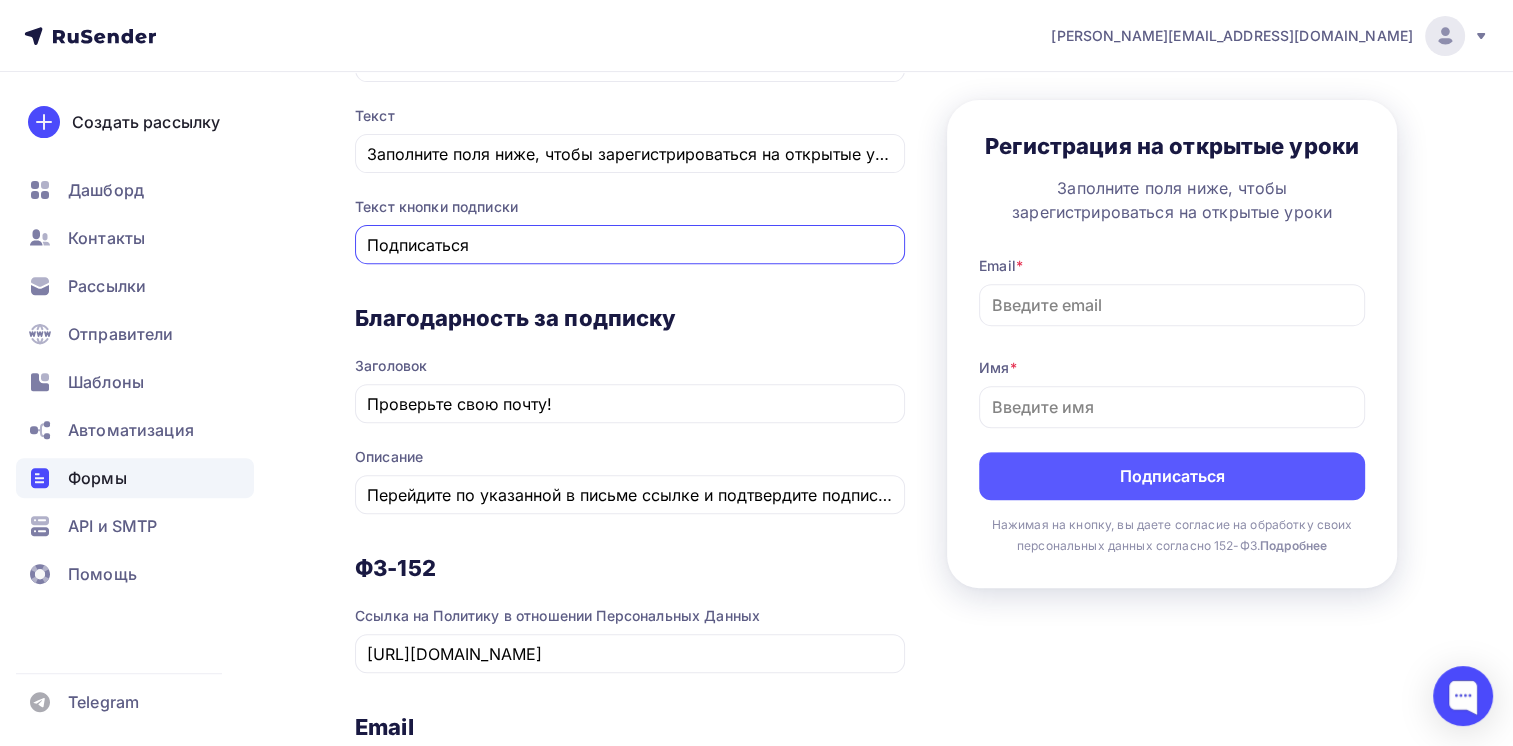 drag, startPoint x: 544, startPoint y: 238, endPoint x: 292, endPoint y: 268, distance: 253.77943 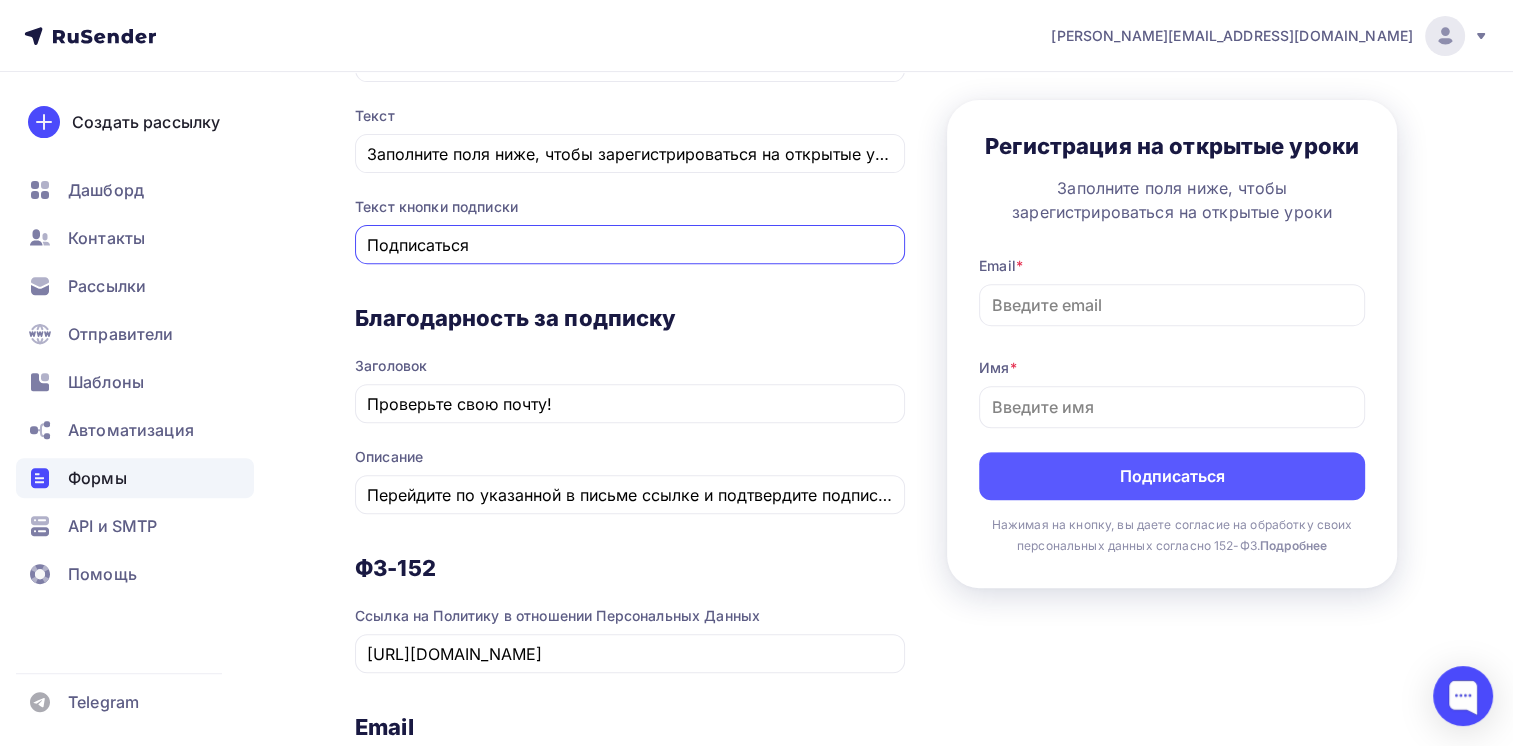 click on "Назад         Открытые уроки   Открытые уроки
Список: Открытые уроки
Переименовать
Удалить
Сохранить
1
[GEOGRAPHIC_DATA]
2
Поля формы
3
Дизайн
Тип формы   Выберите способ установки формы     Встроенная   Всплывающая     Содержимое формы
Заголовок    Регистрация на открытые уроки
Текст    Заполните поля ниже, чтобы зарегистрироваться на открытые уроки
Текст кнопки подписки    Подписаться           Благодарность за подписку
Заголовок
Описание" at bounding box center (756, 265) 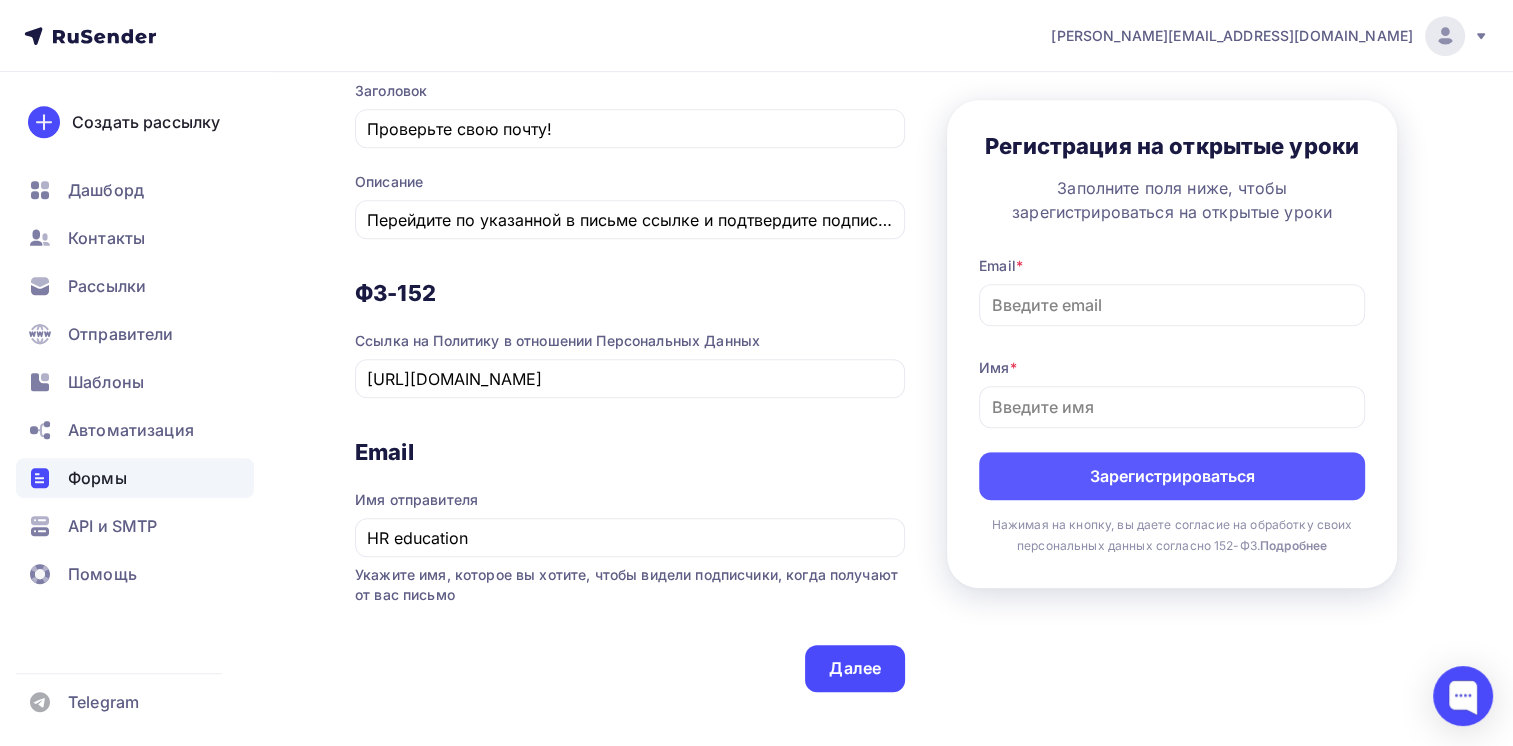 scroll, scrollTop: 1000, scrollLeft: 0, axis: vertical 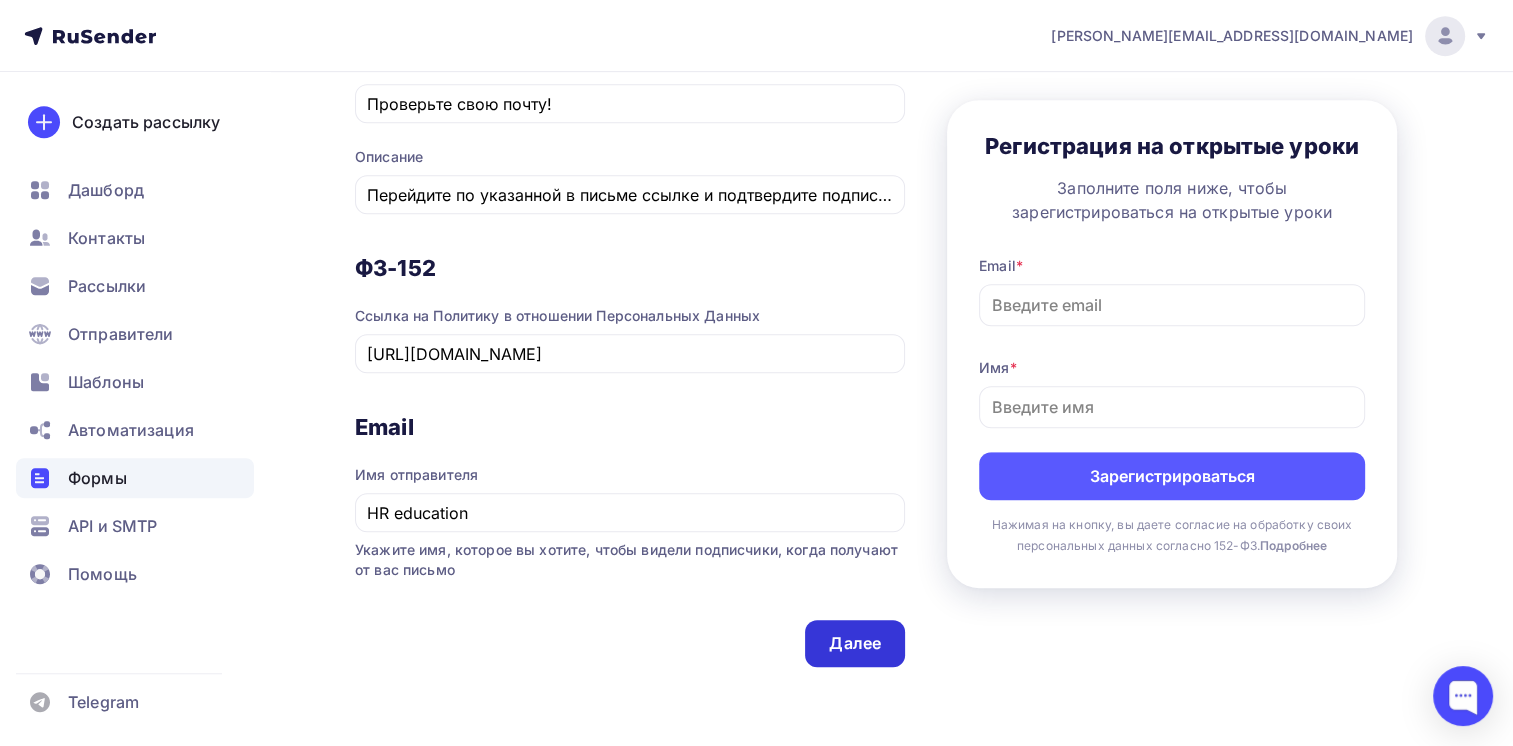 type on "Зарегистрироваться" 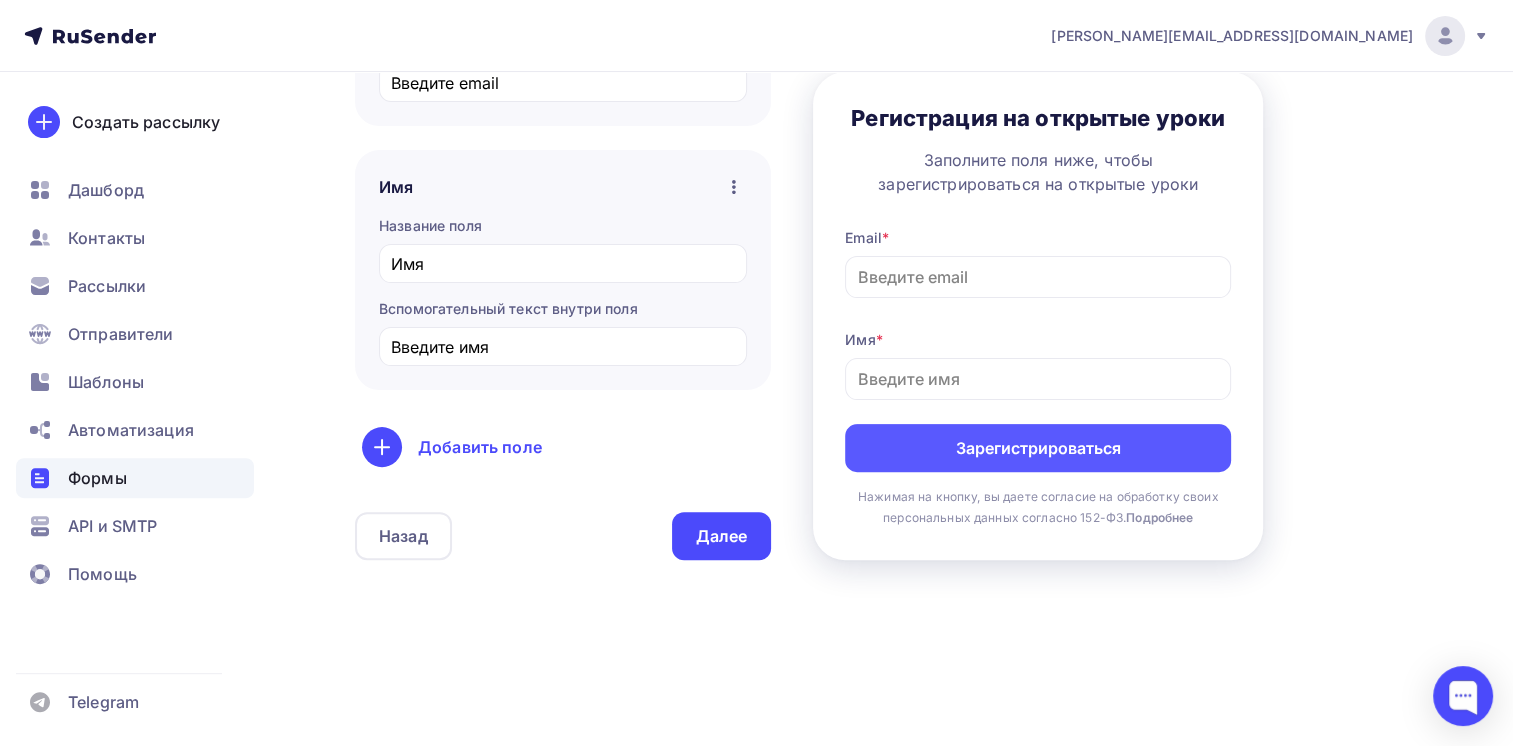 scroll, scrollTop: 504, scrollLeft: 0, axis: vertical 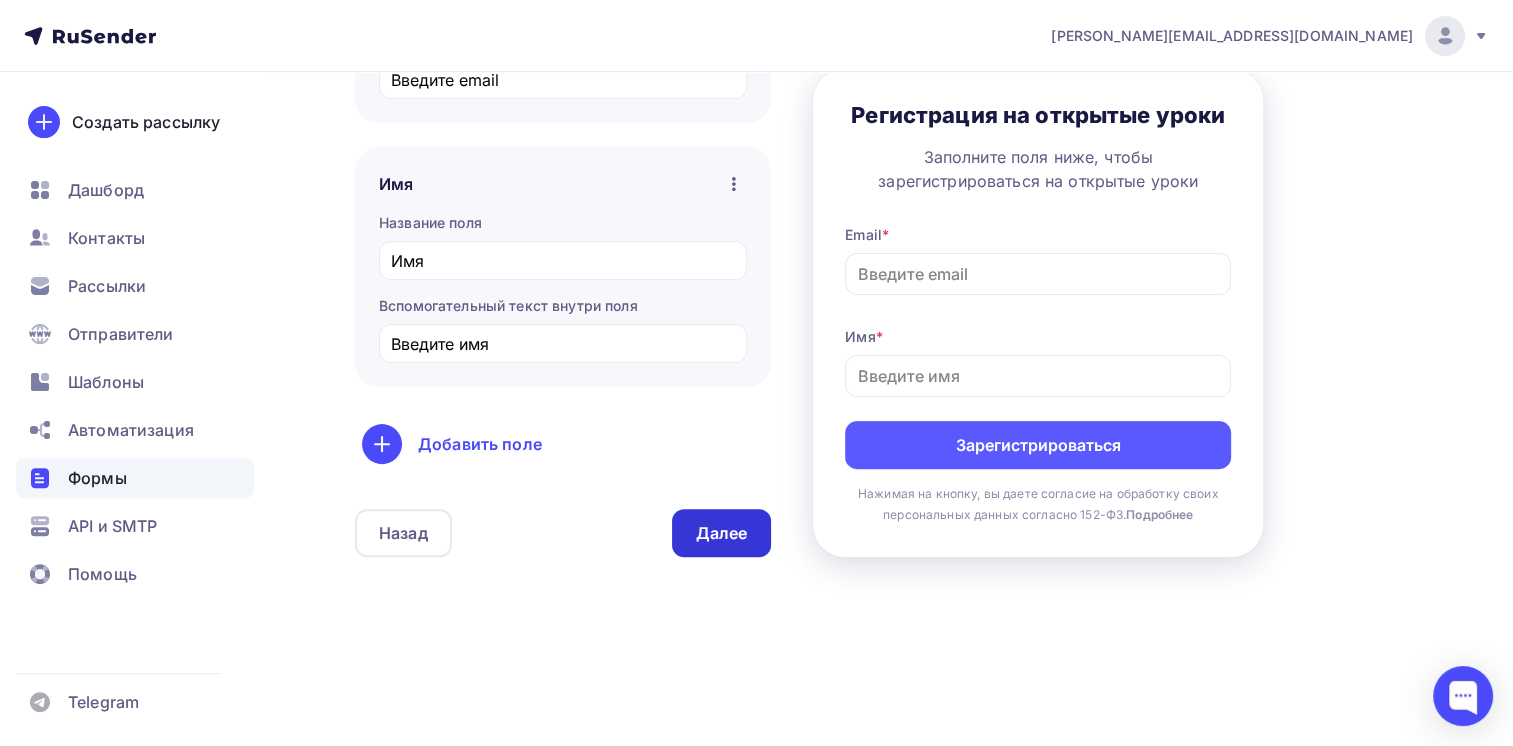 click on "Далее" at bounding box center (722, 533) 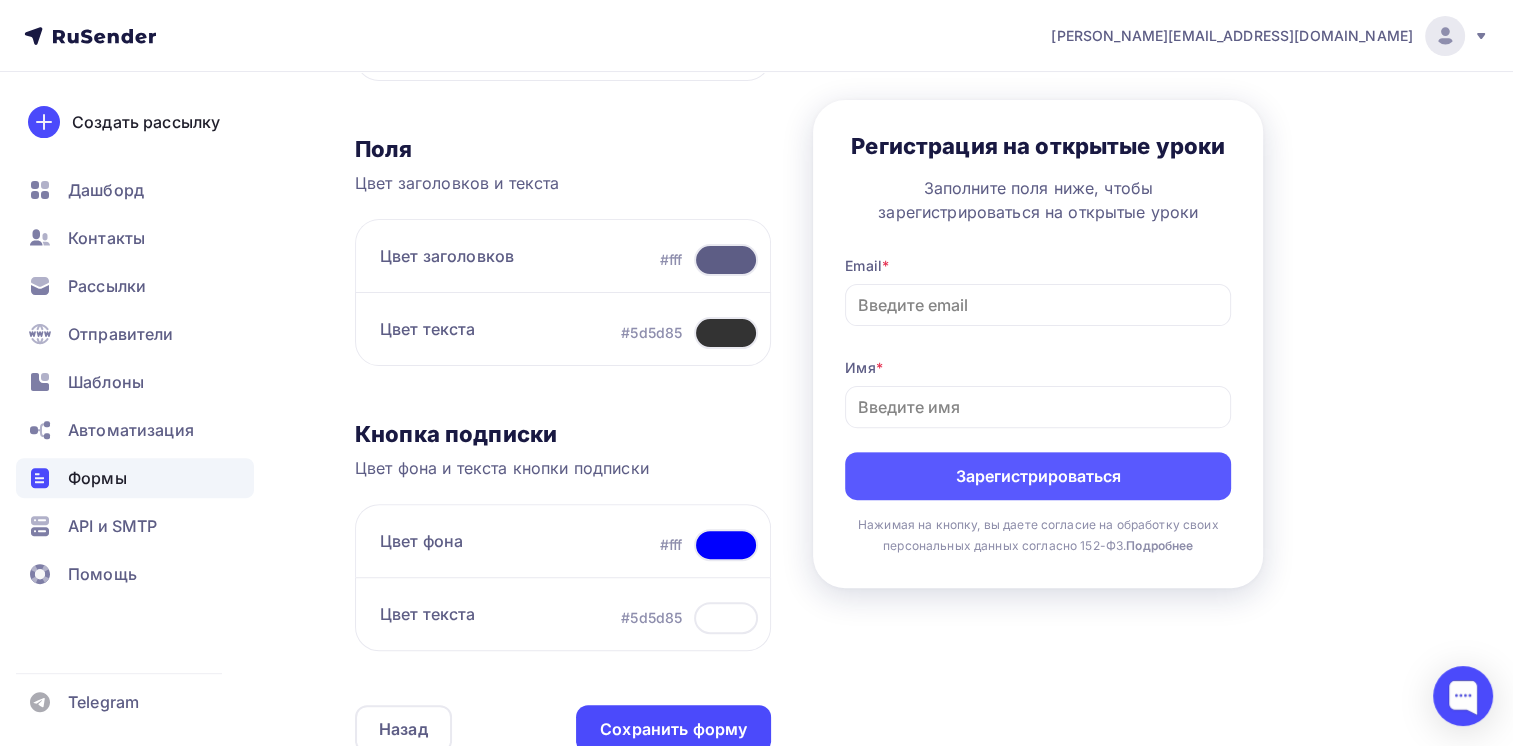 scroll, scrollTop: 600, scrollLeft: 0, axis: vertical 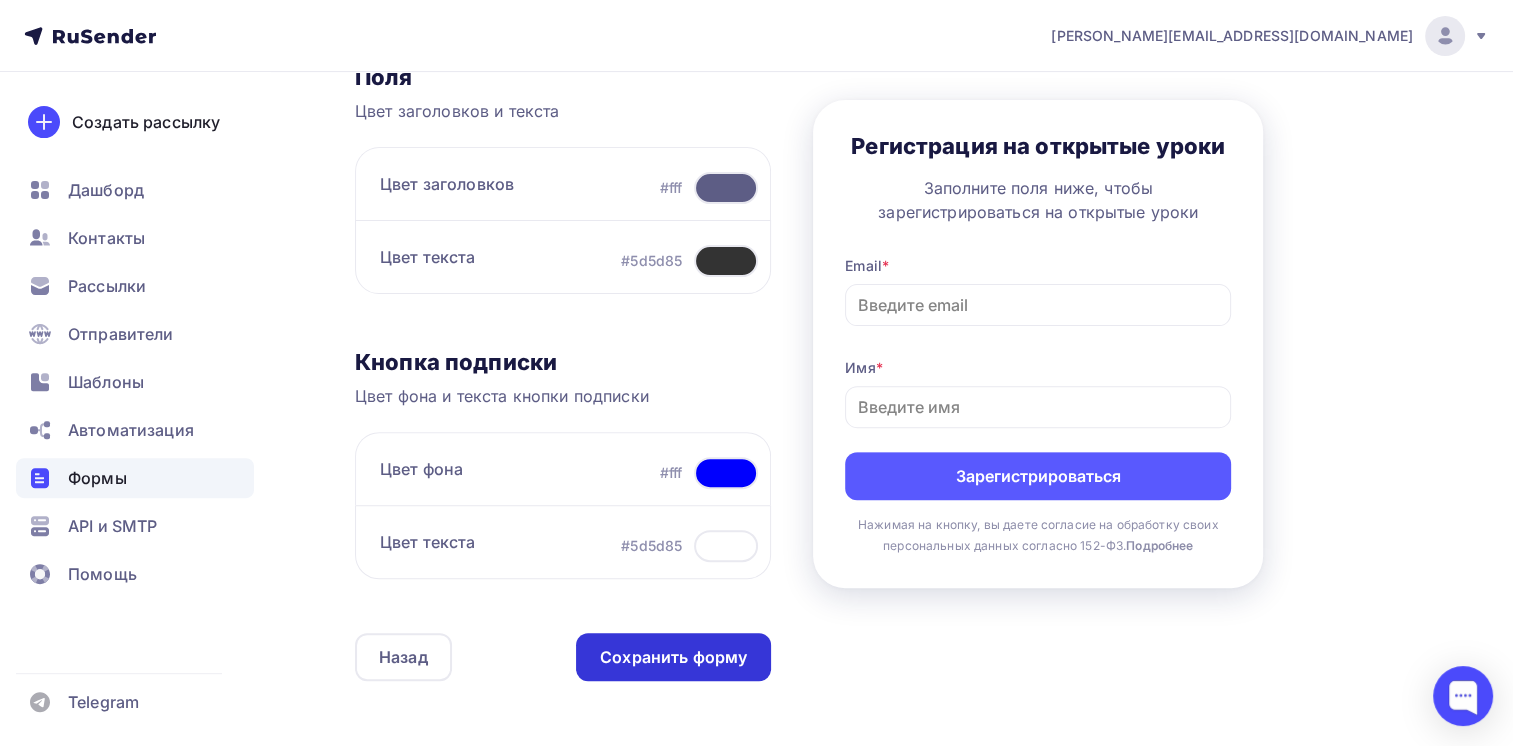 click on "Сохранить форму" at bounding box center [673, 657] 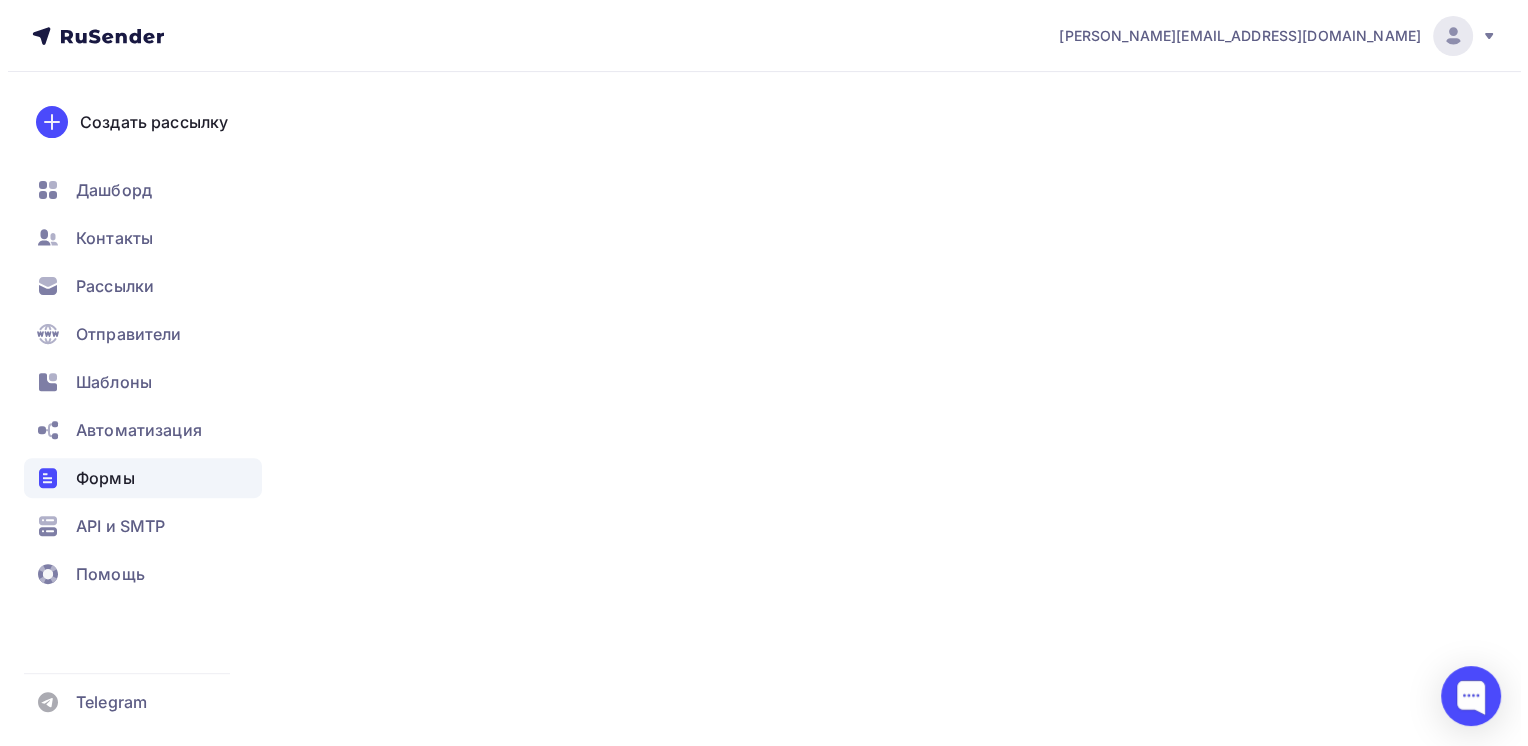 scroll, scrollTop: 0, scrollLeft: 0, axis: both 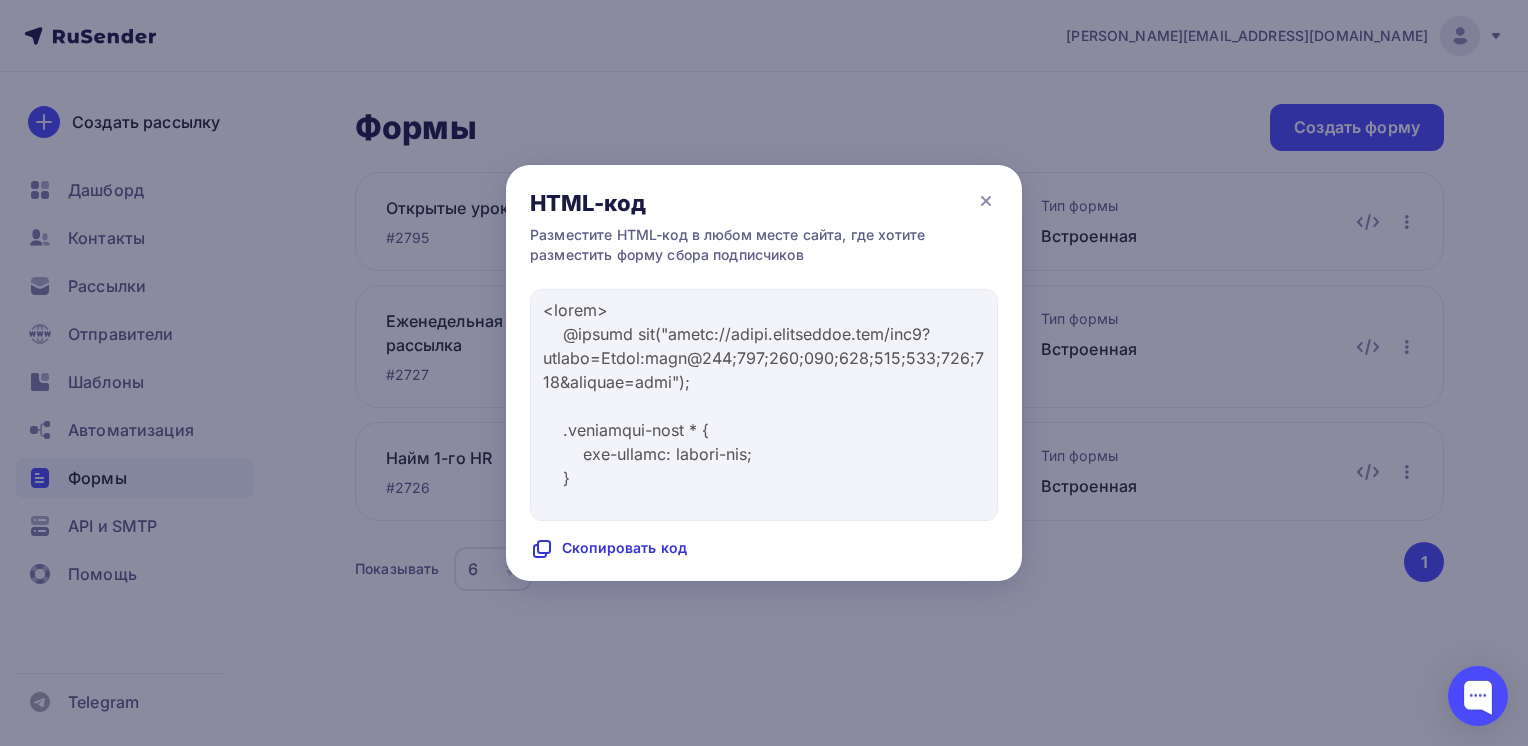 click on "Скопировать код" at bounding box center [608, 549] 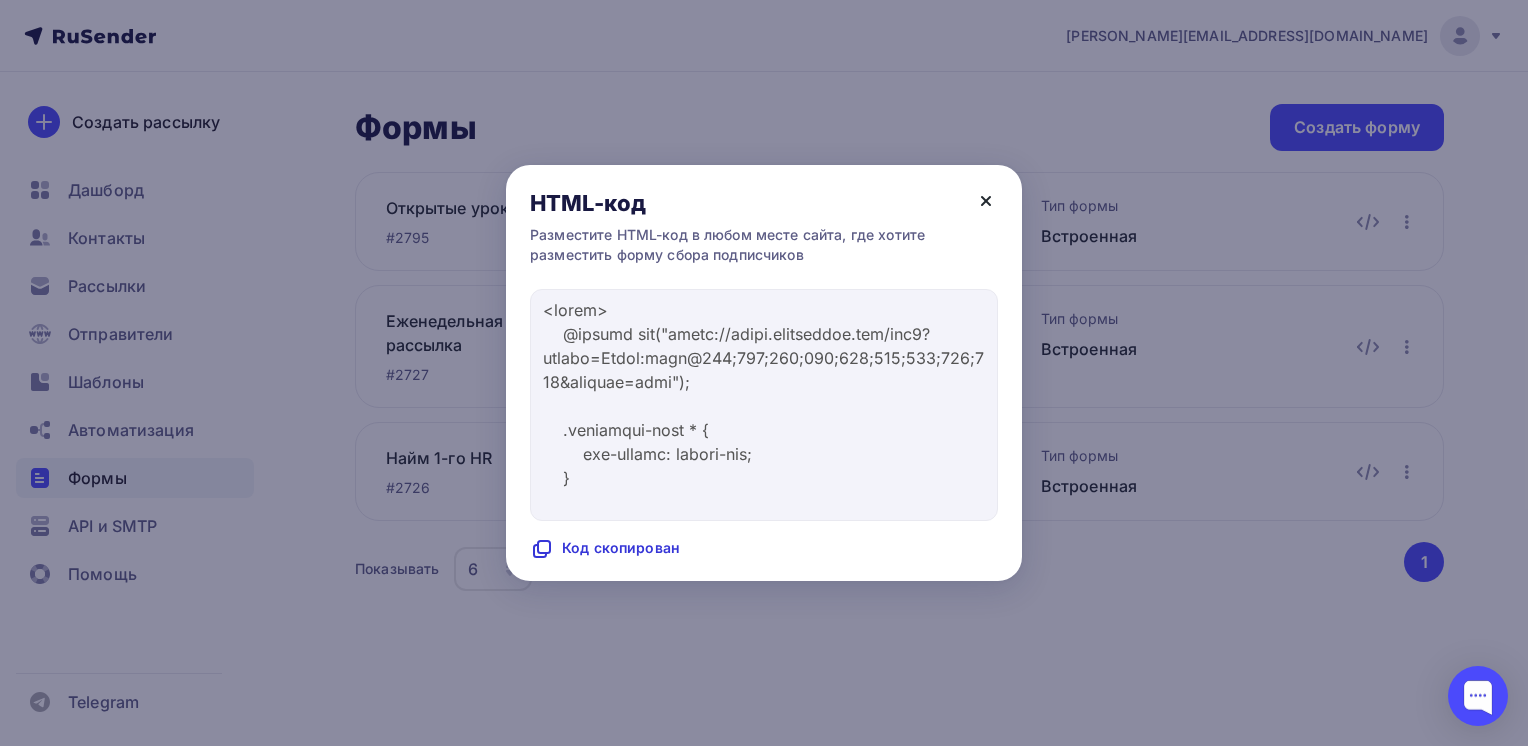 click 